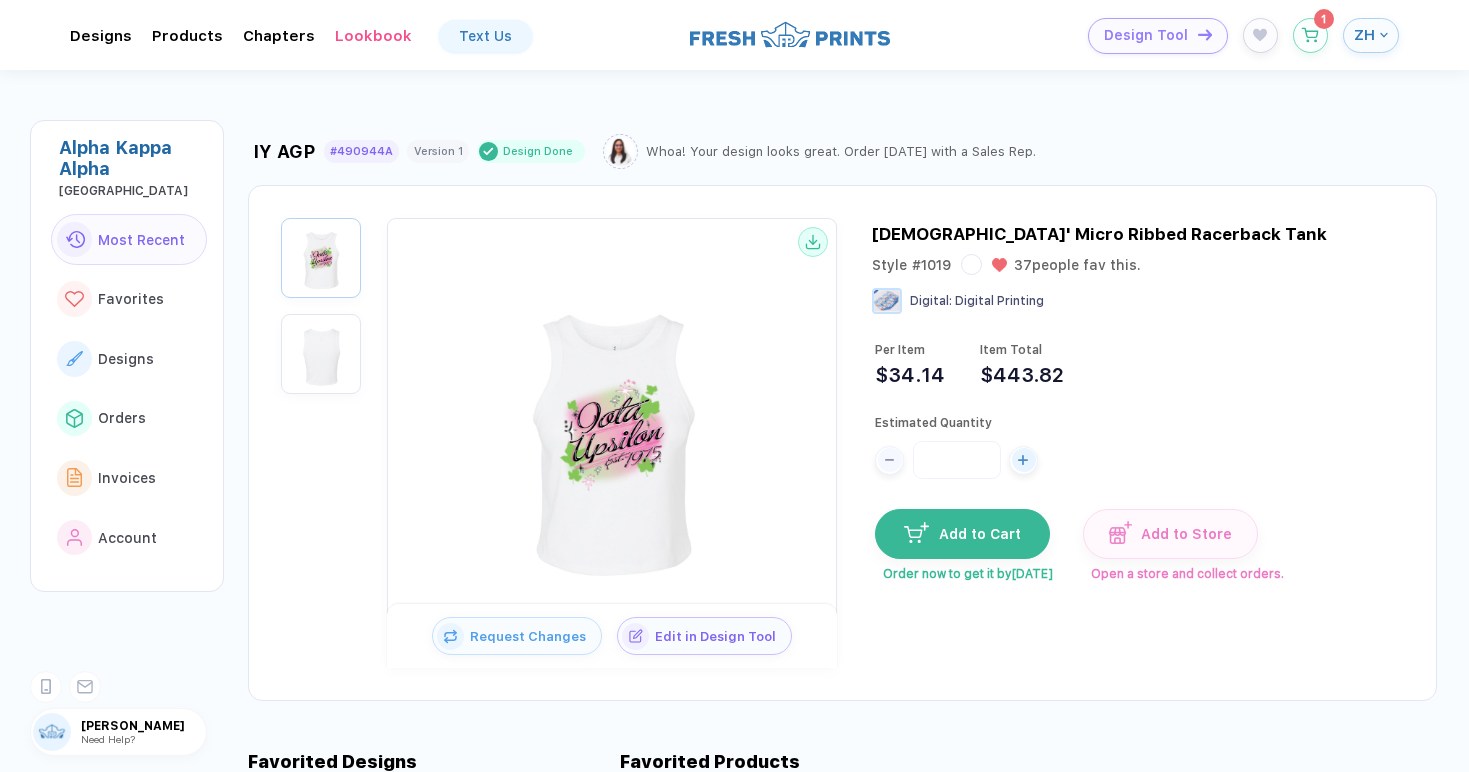 scroll, scrollTop: 0, scrollLeft: 0, axis: both 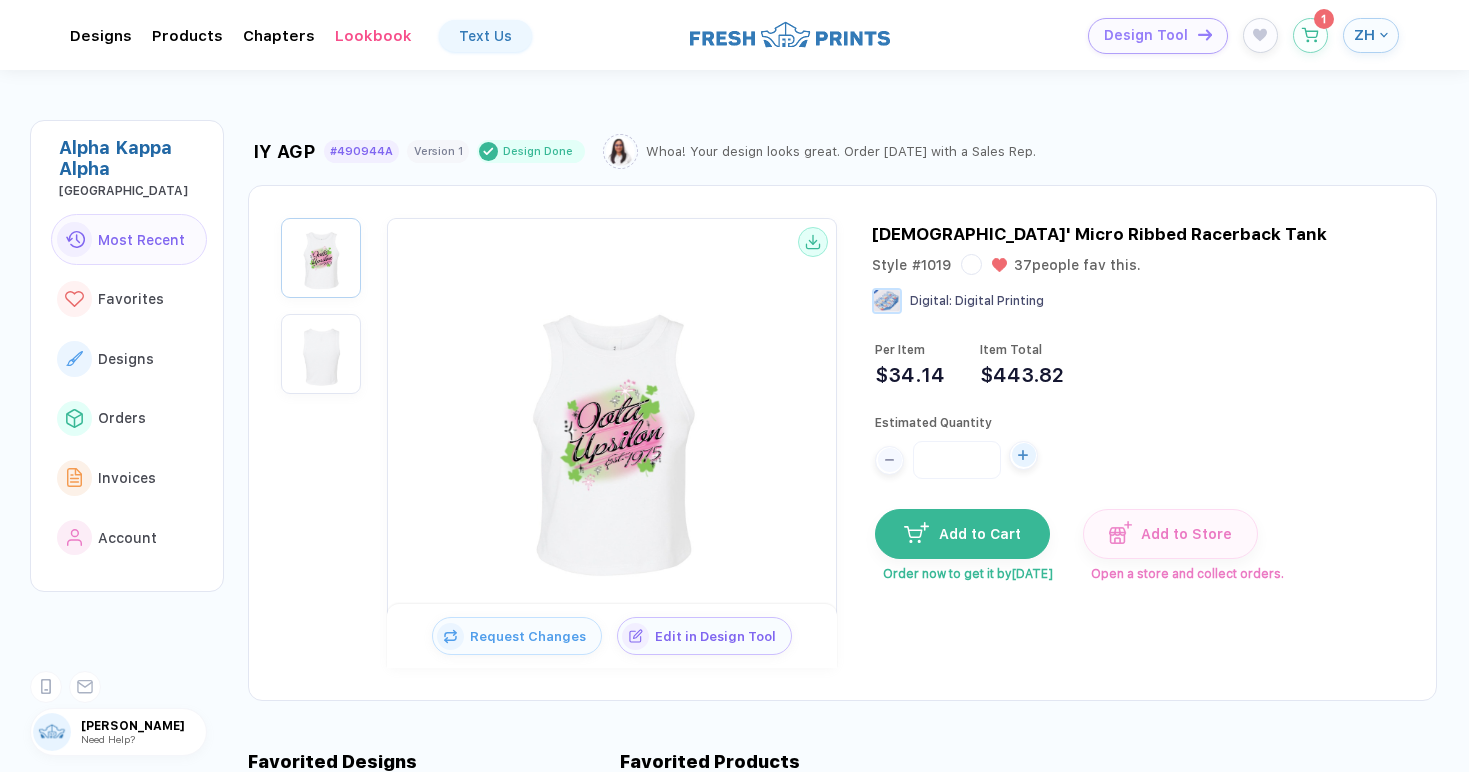 click 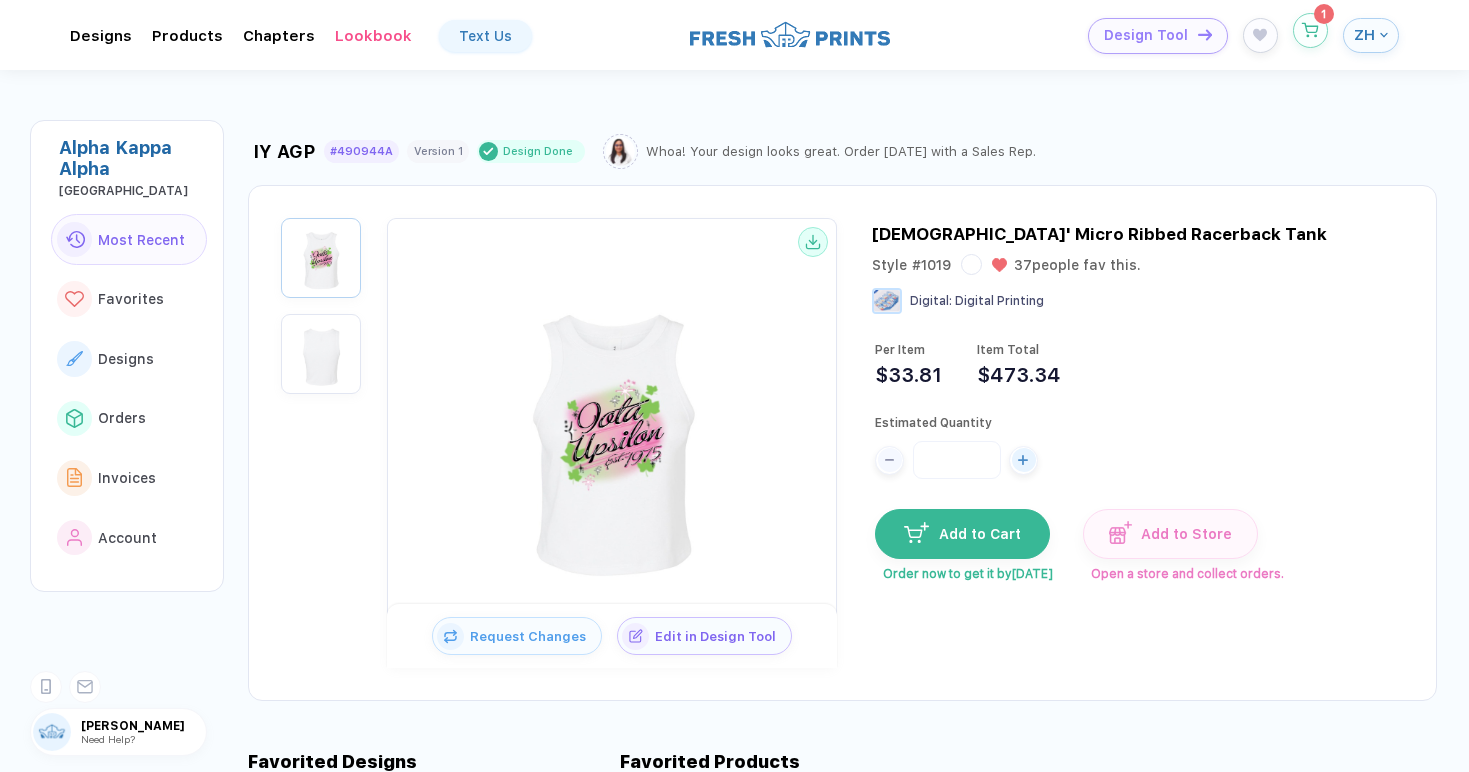 click at bounding box center [1310, 30] 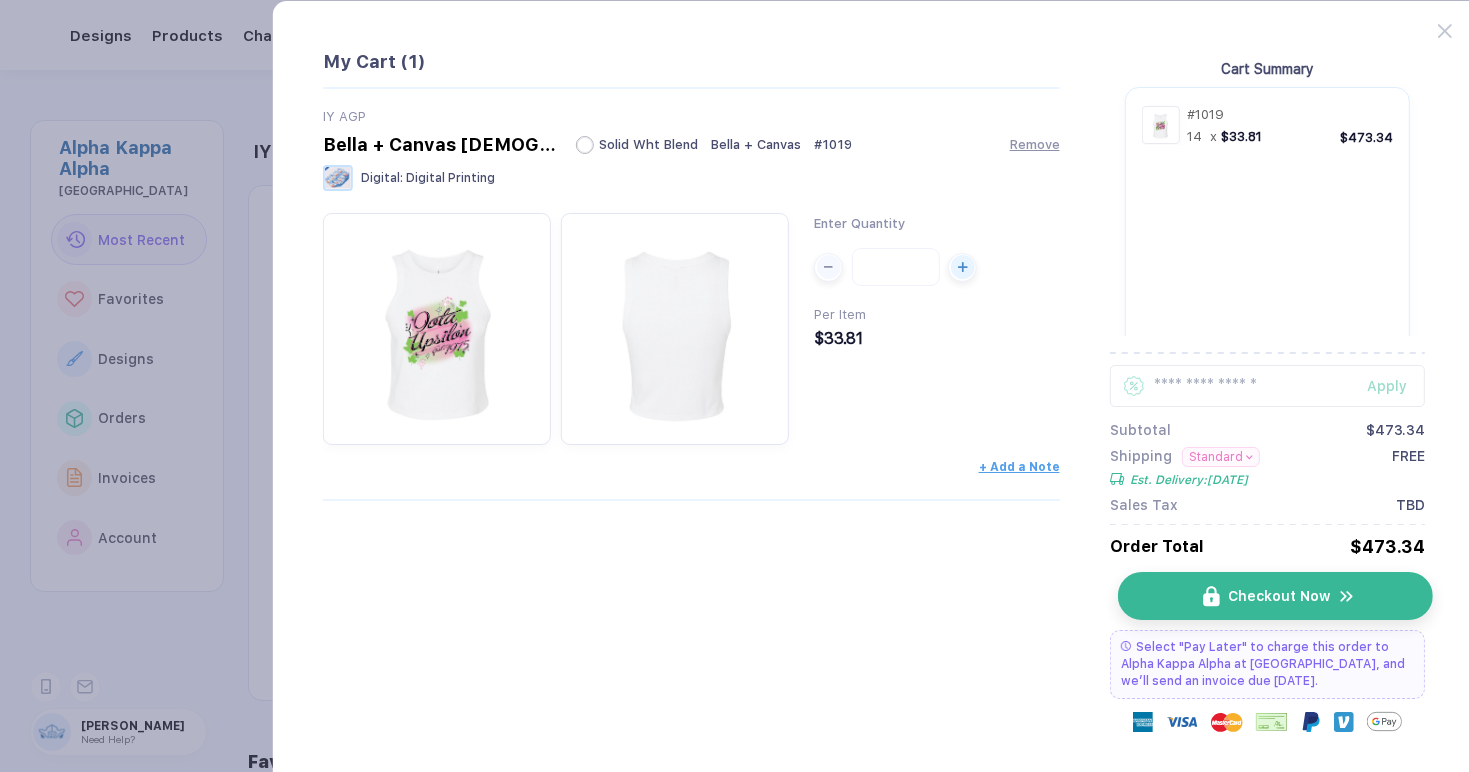 click on "Checkout Now" at bounding box center [1275, 596] 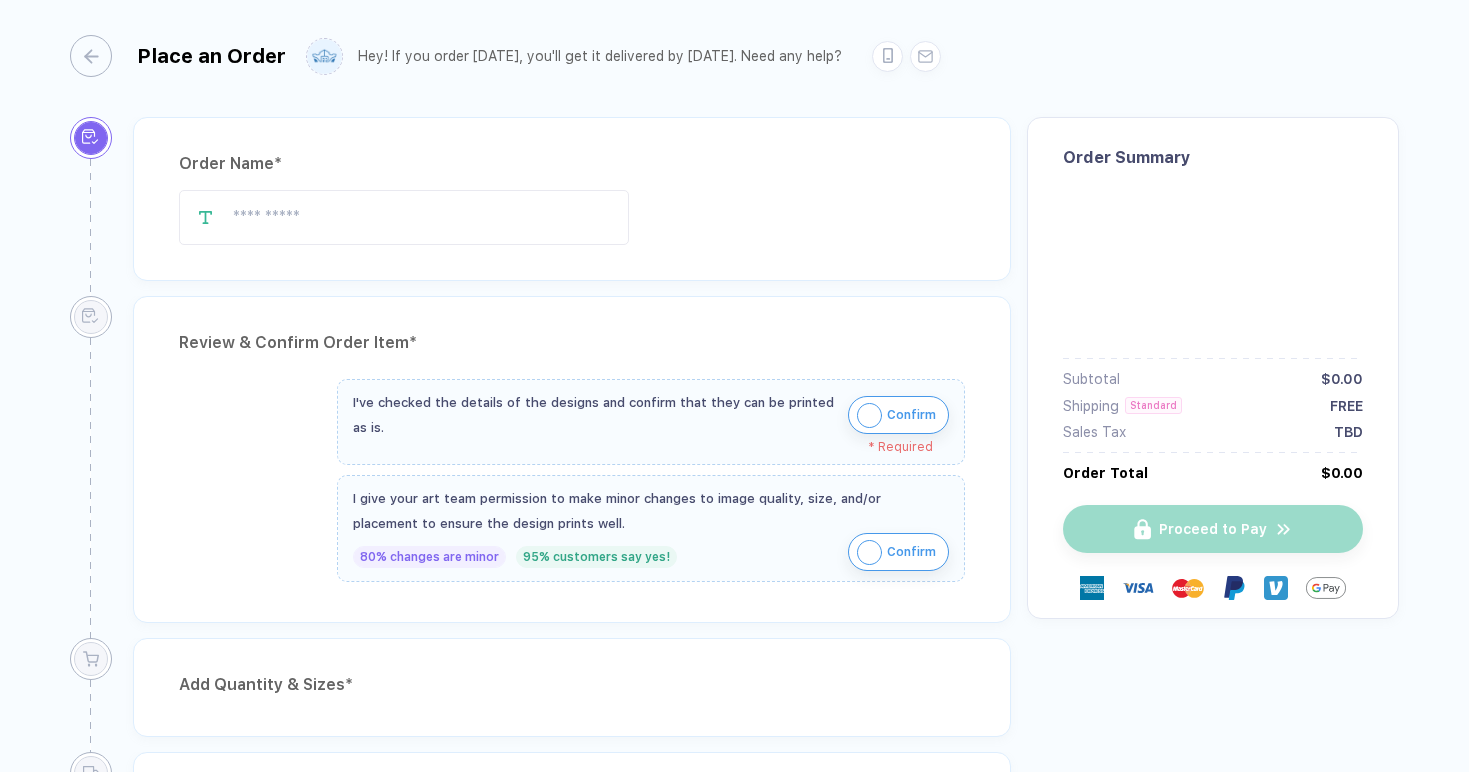 type on "******" 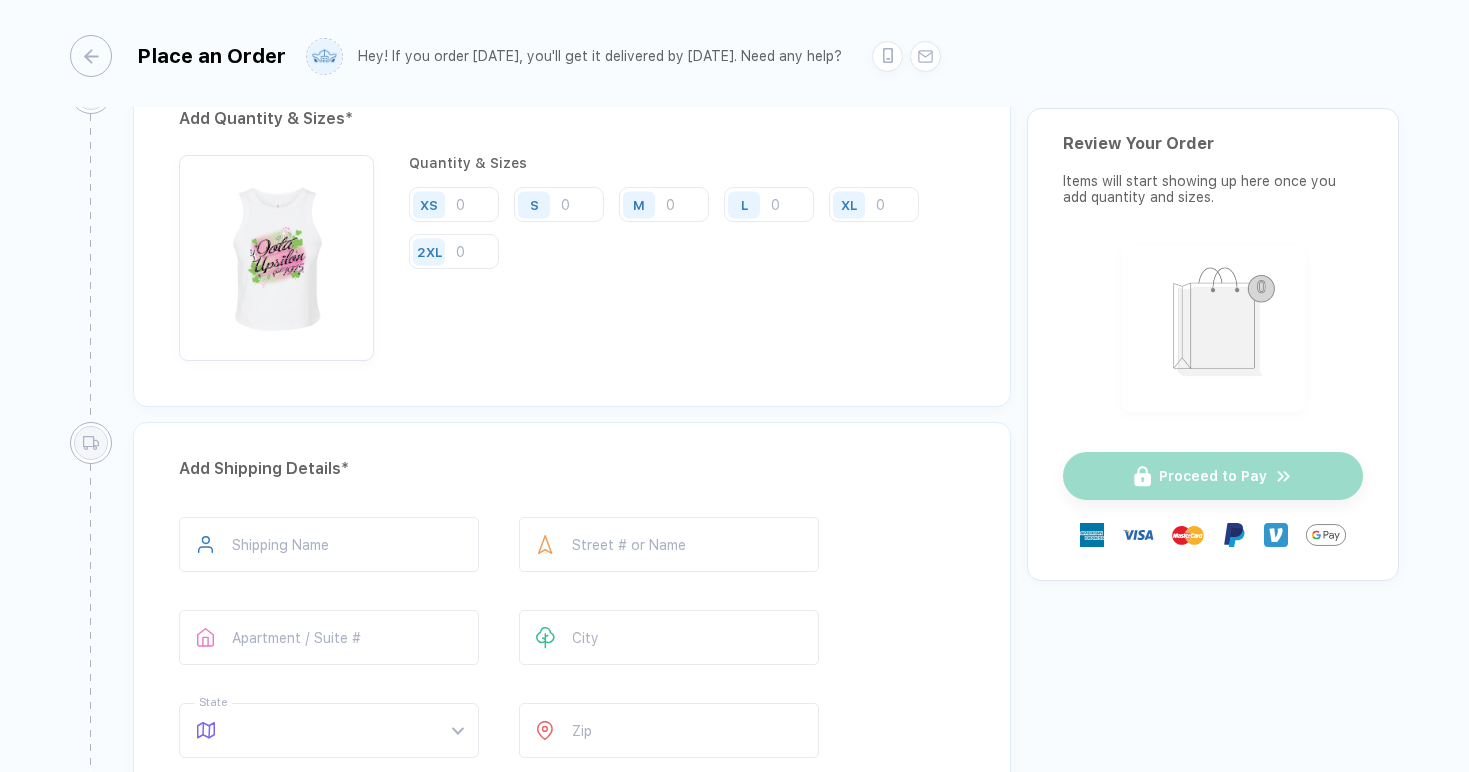 scroll, scrollTop: 1021, scrollLeft: 0, axis: vertical 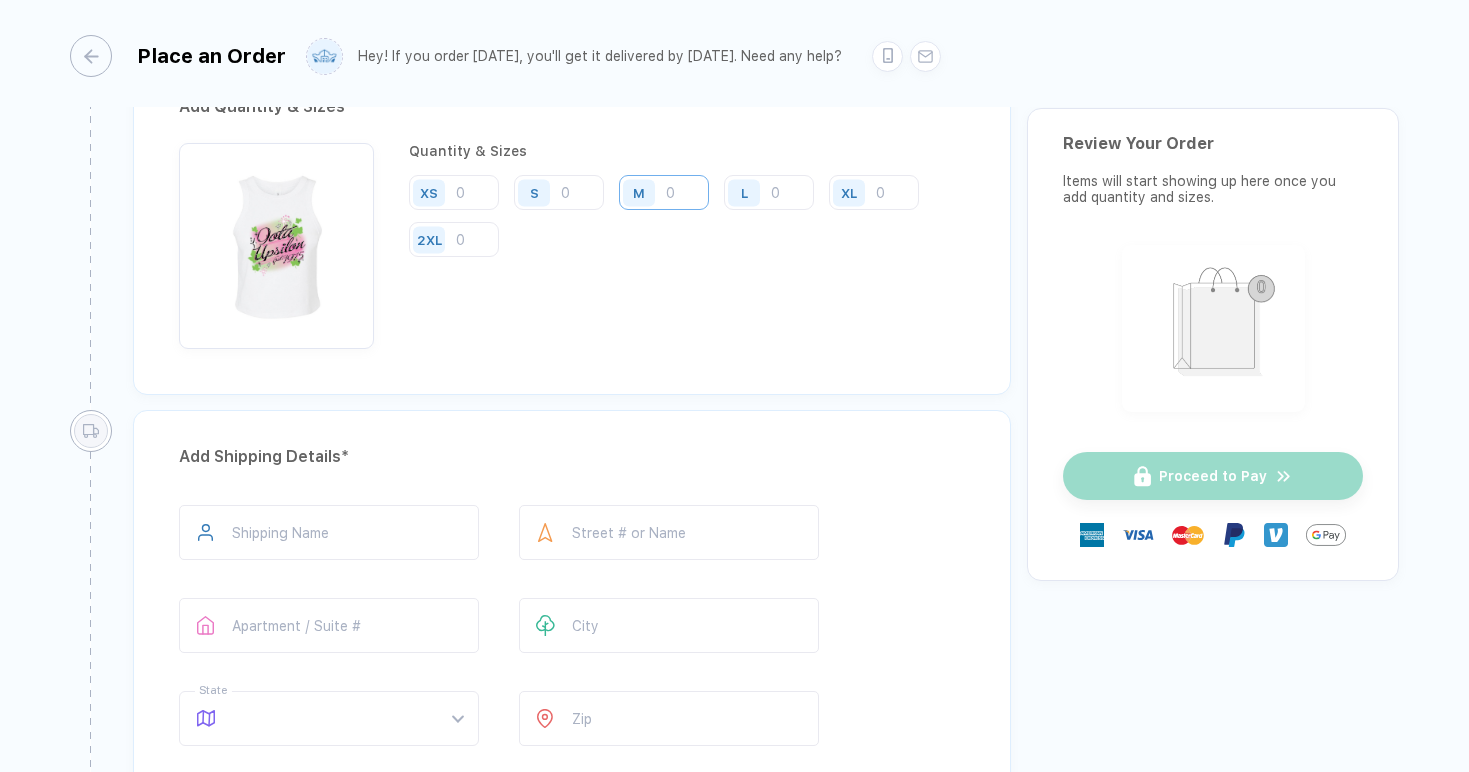 click at bounding box center [664, 192] 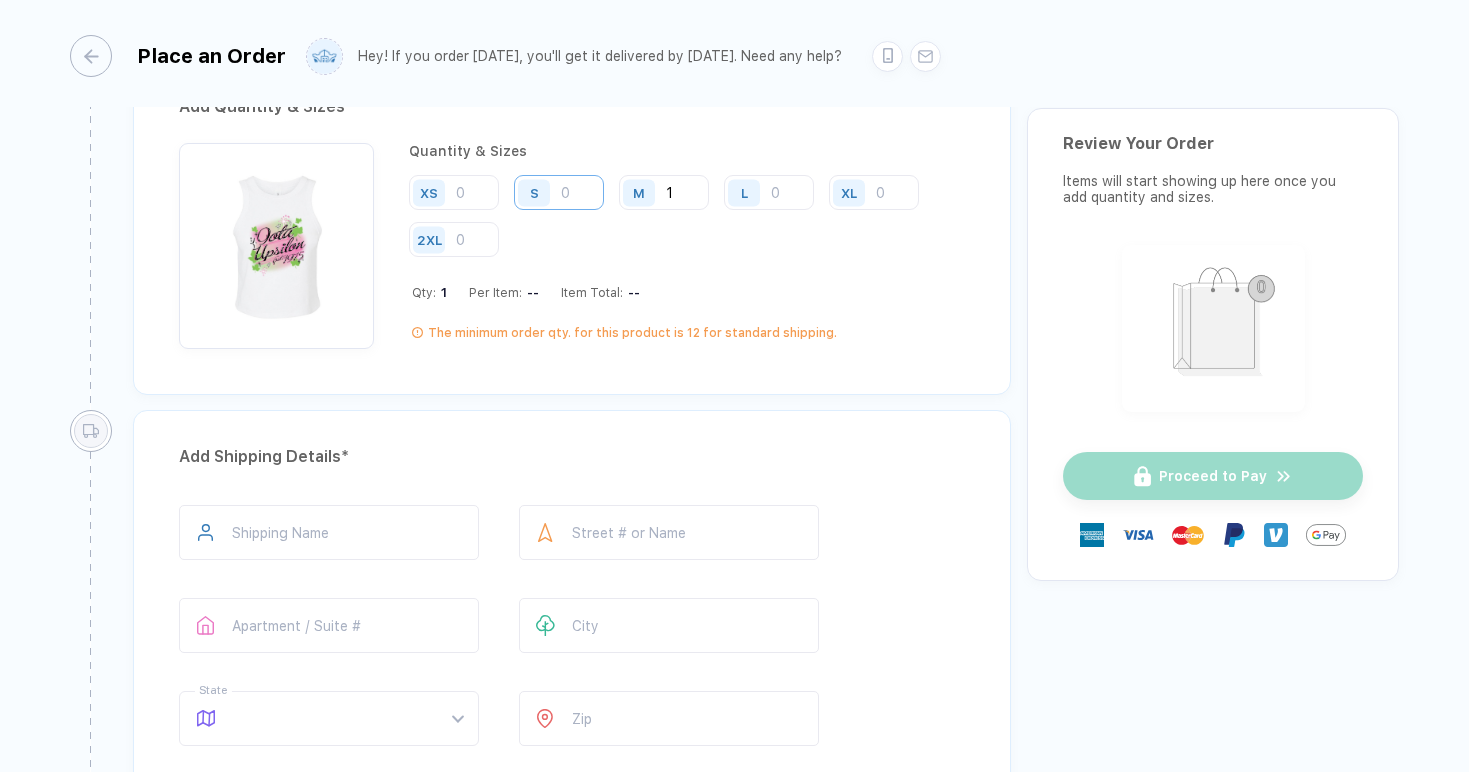 type on "1" 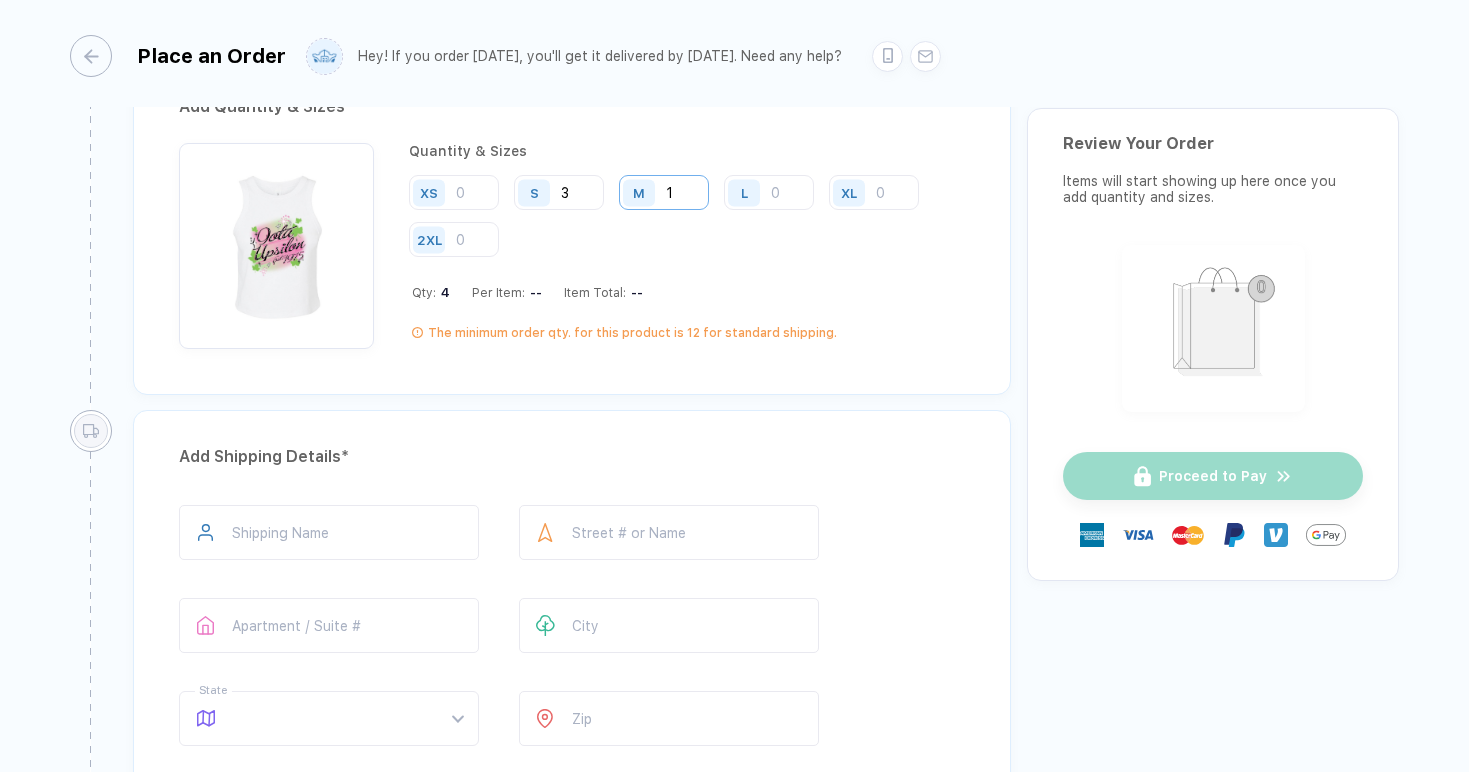 type on "3" 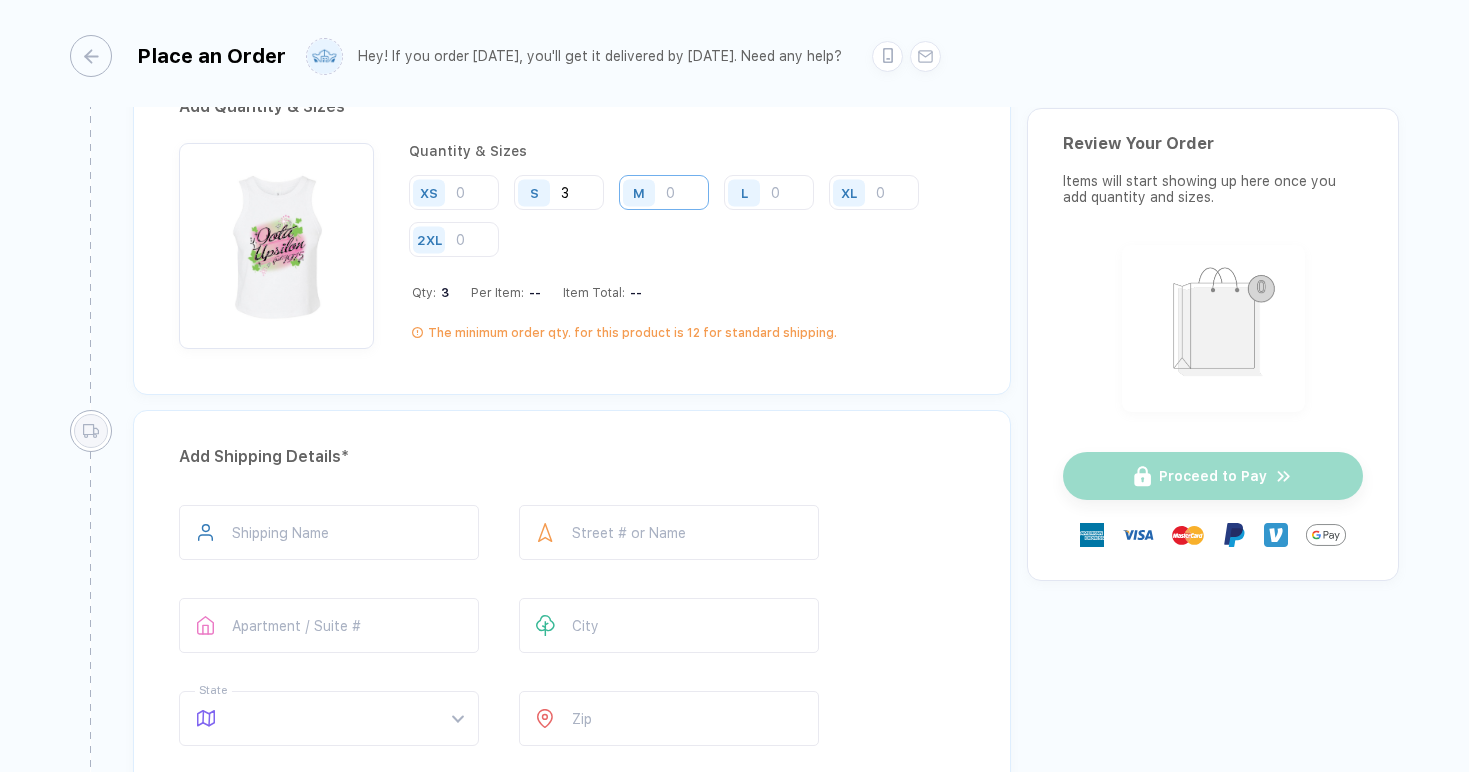 type on "2" 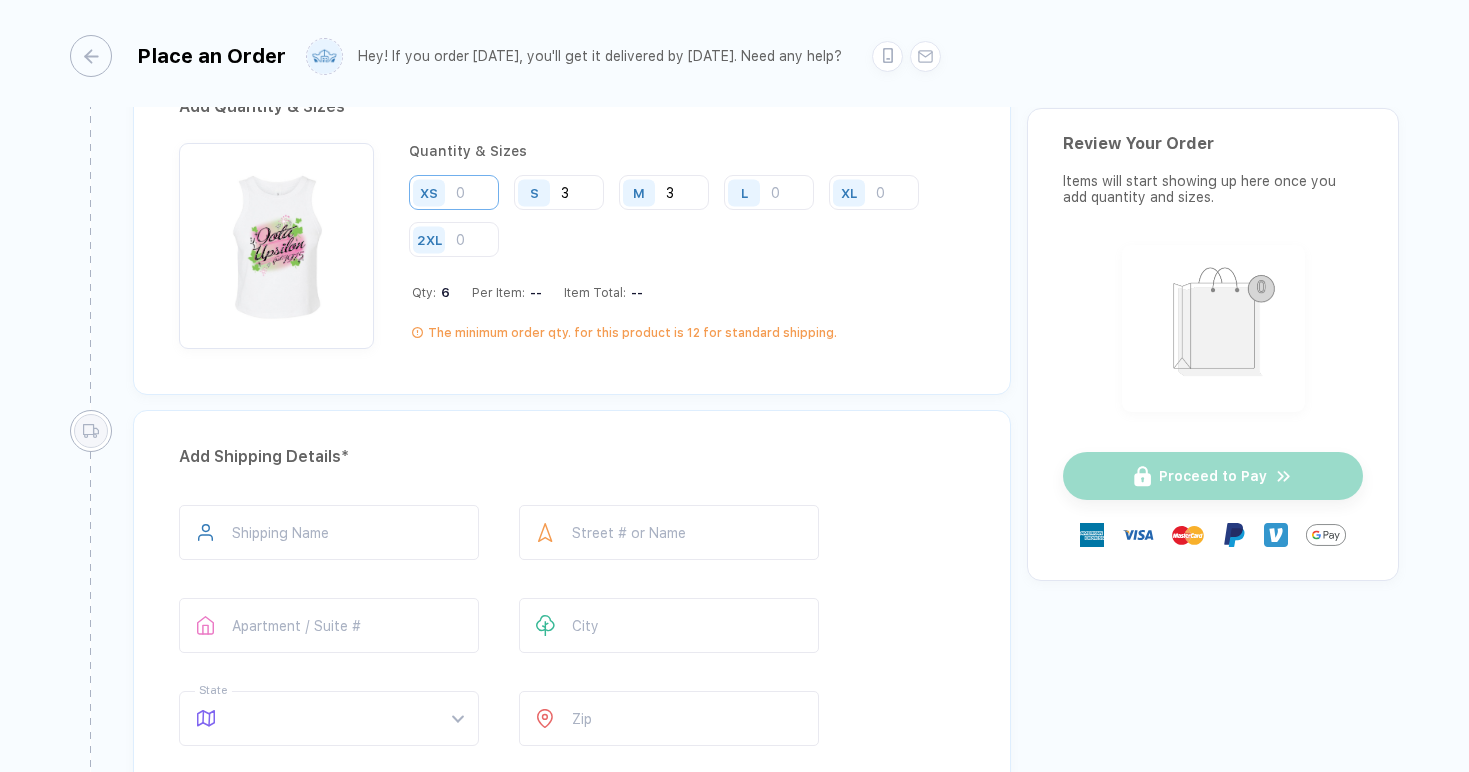type on "3" 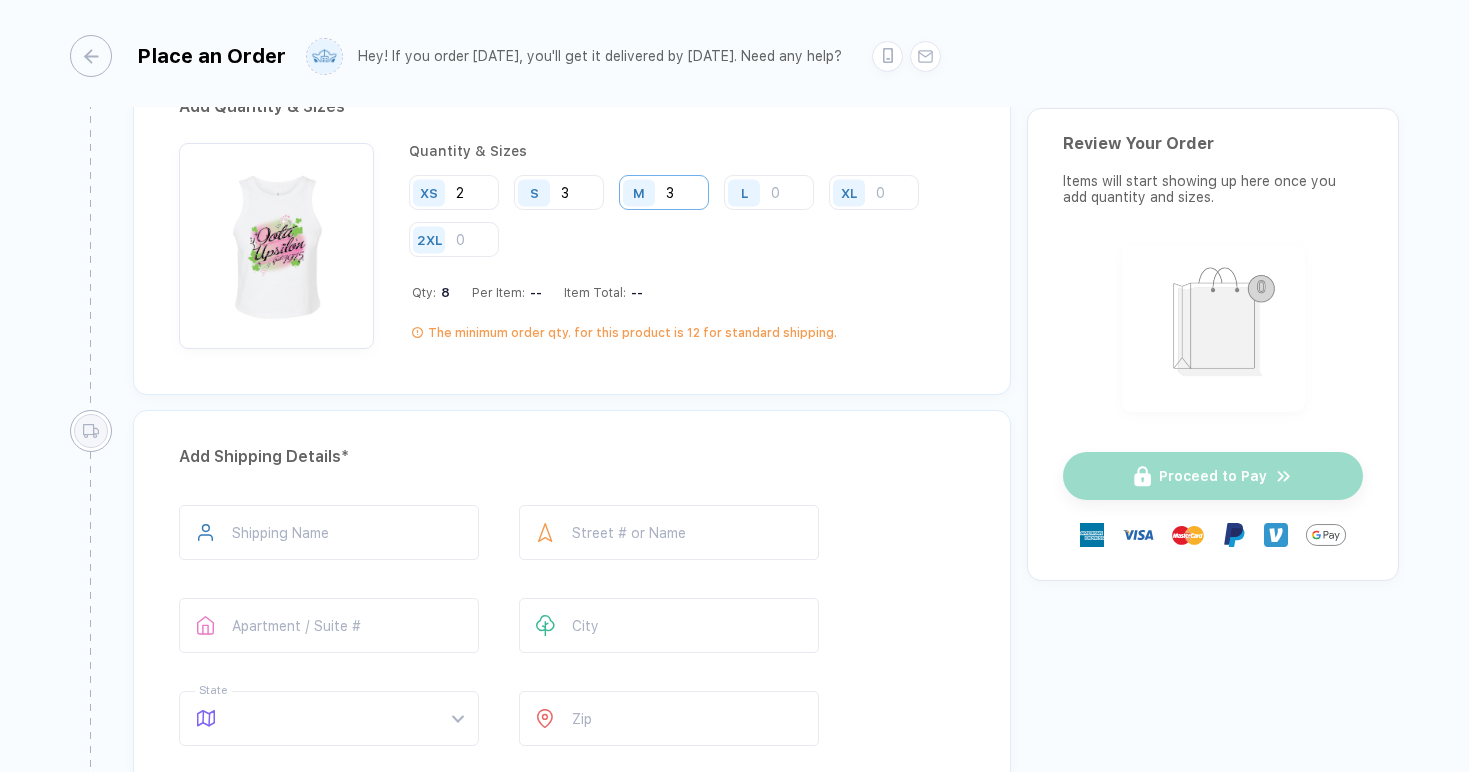 type on "2" 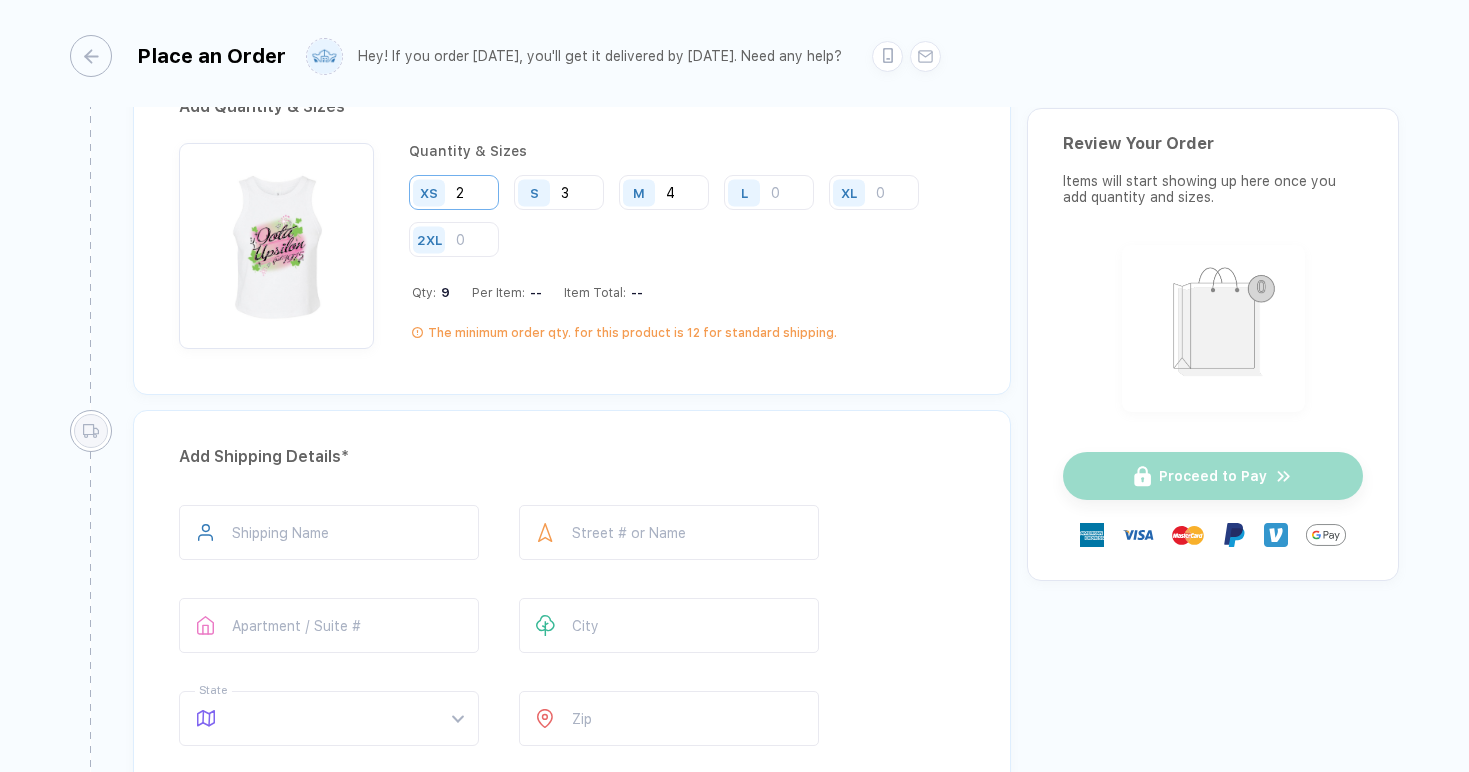 type on "4" 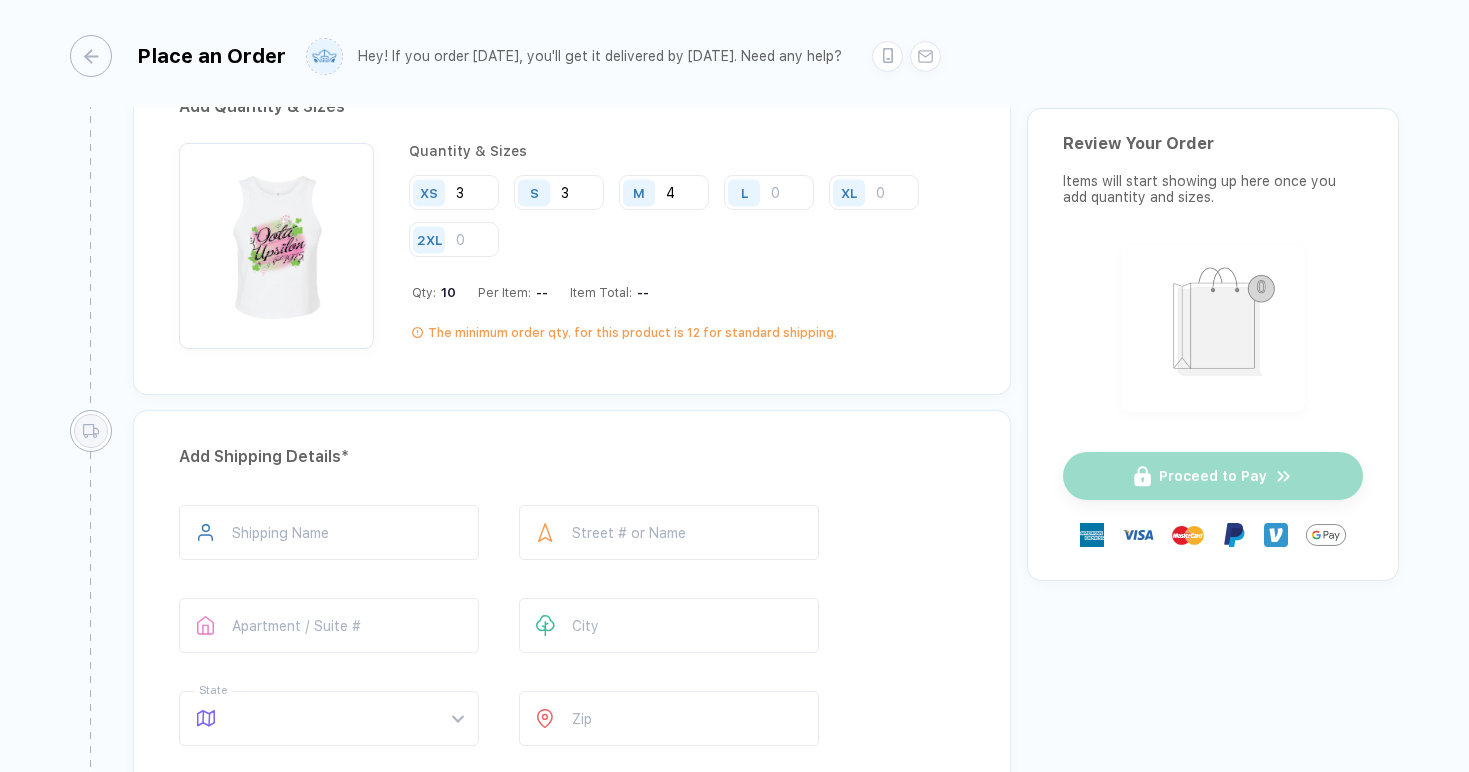 type on "3" 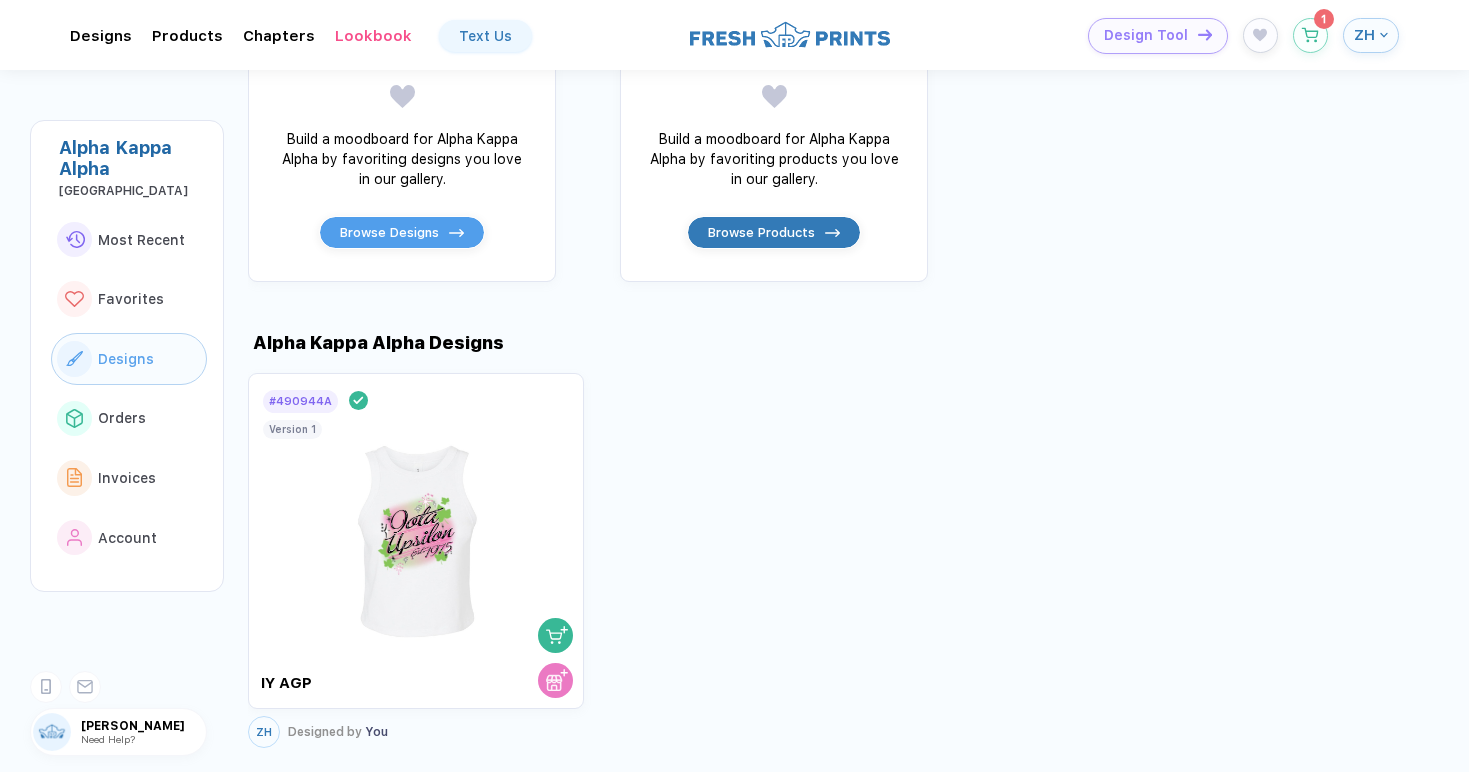 scroll, scrollTop: 1094, scrollLeft: 0, axis: vertical 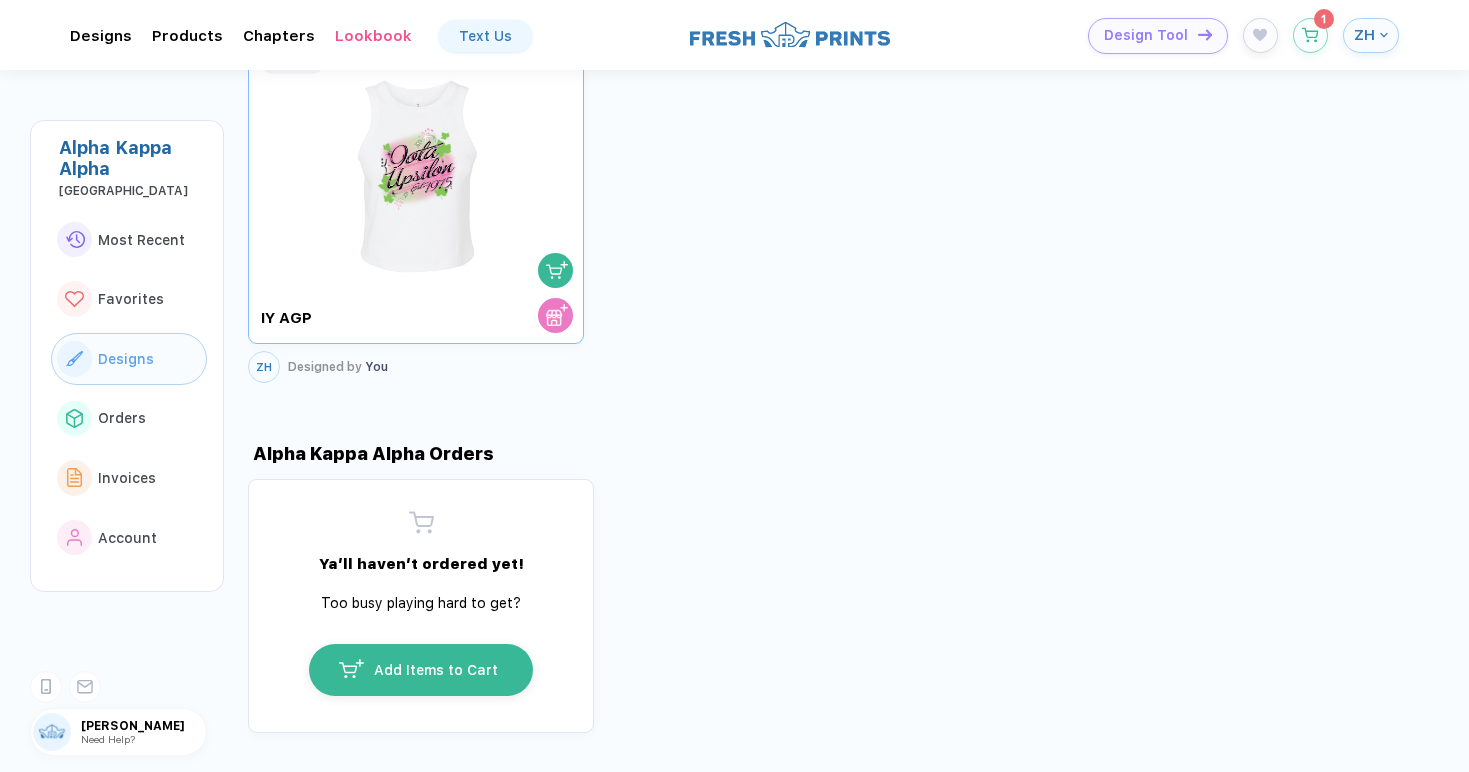 click at bounding box center (416, 167) 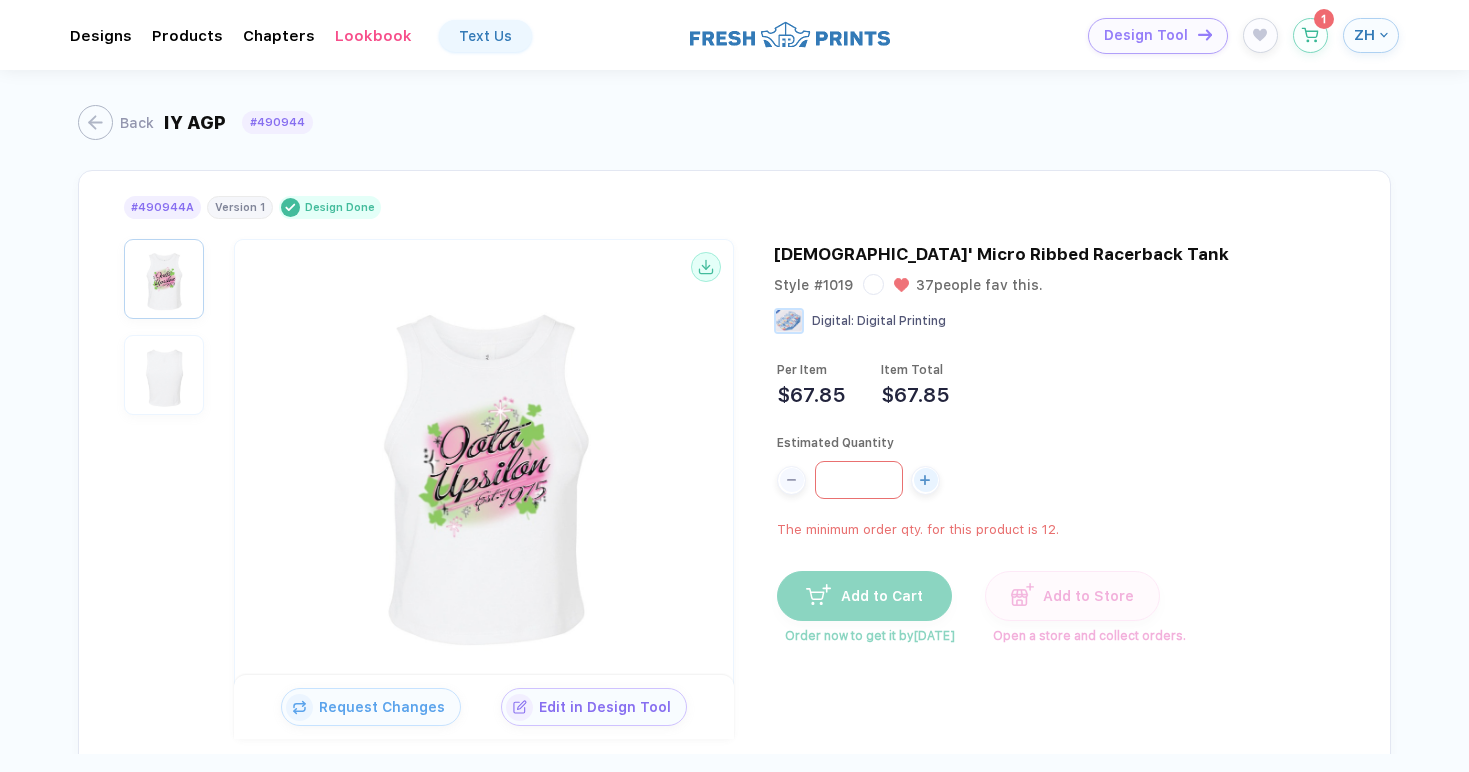 click on "*" at bounding box center (859, 480) 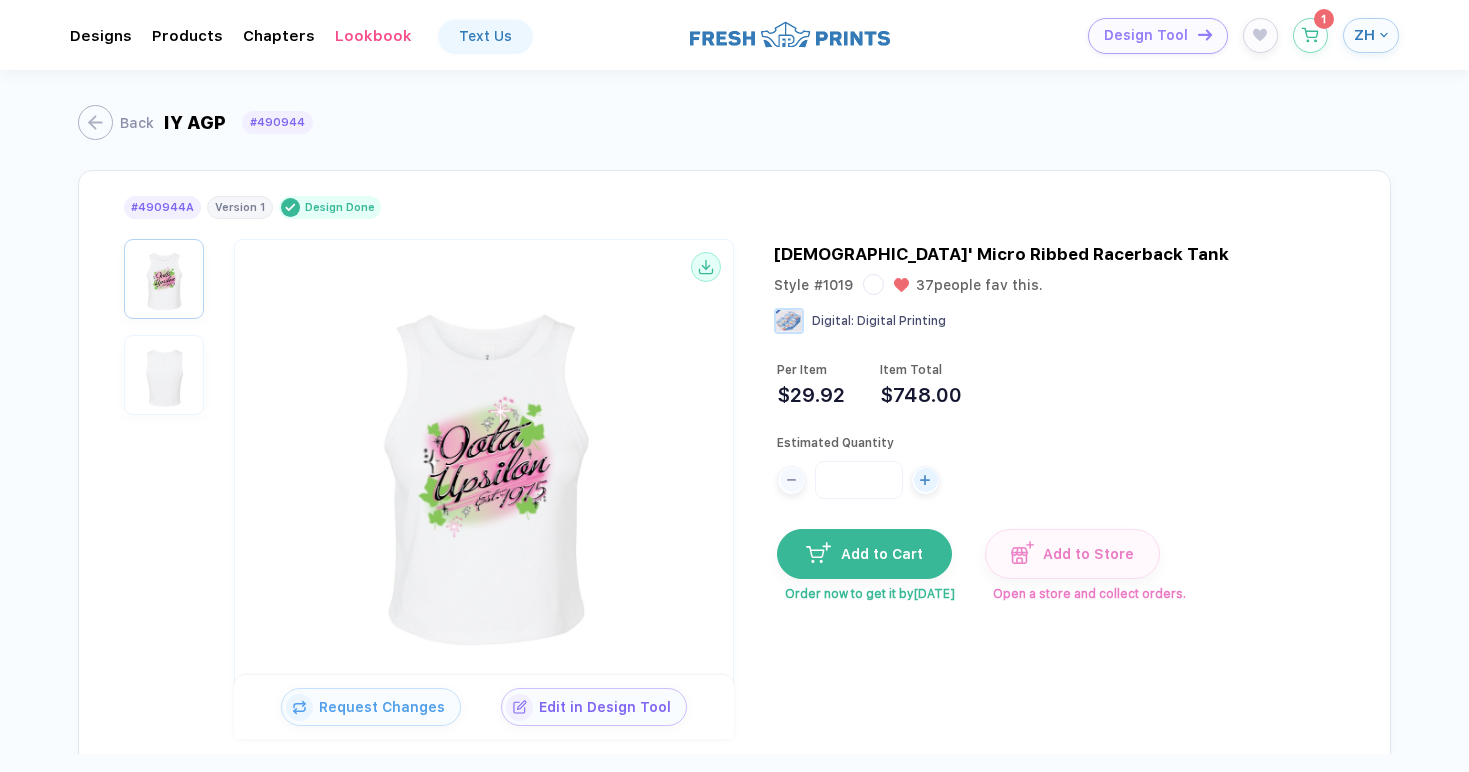 type on "*" 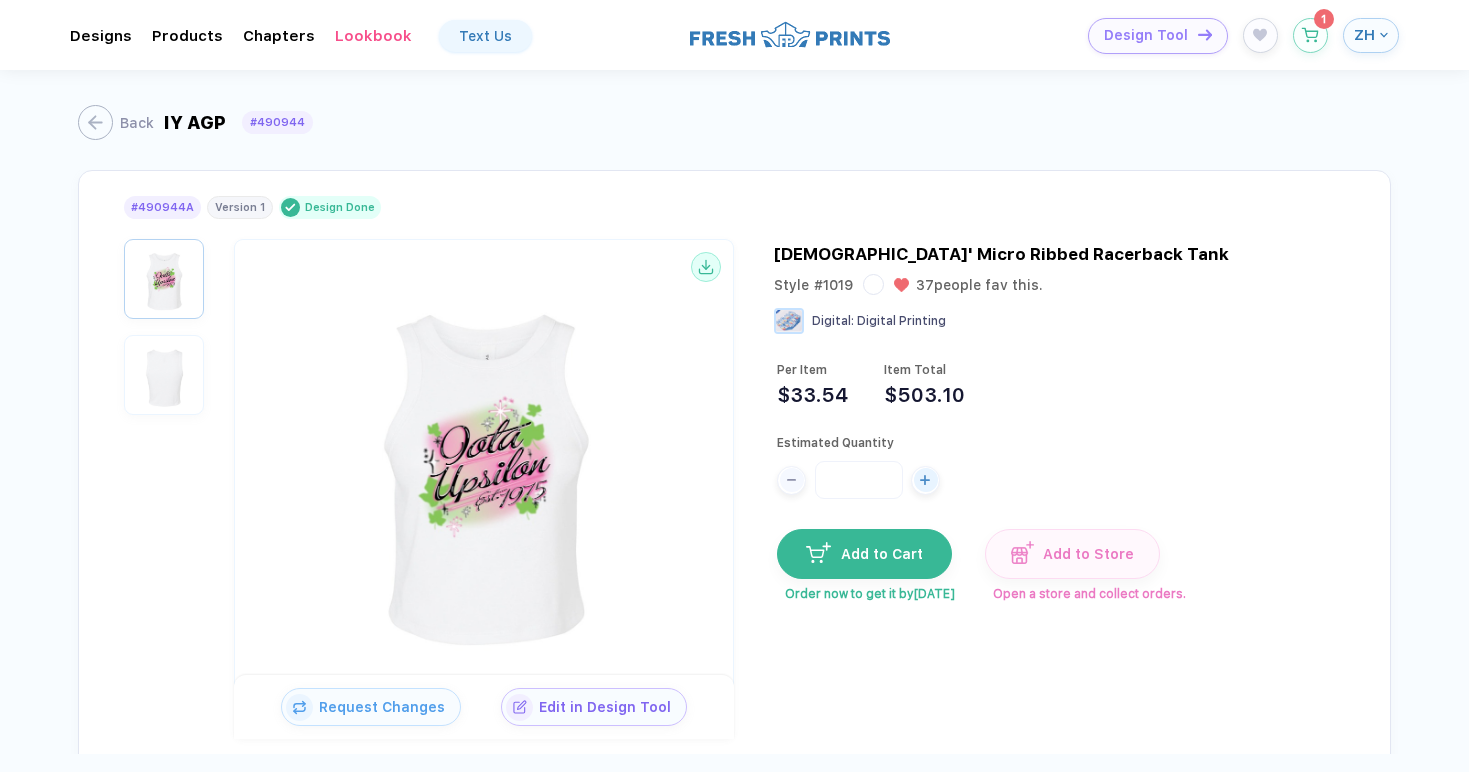 type on "**" 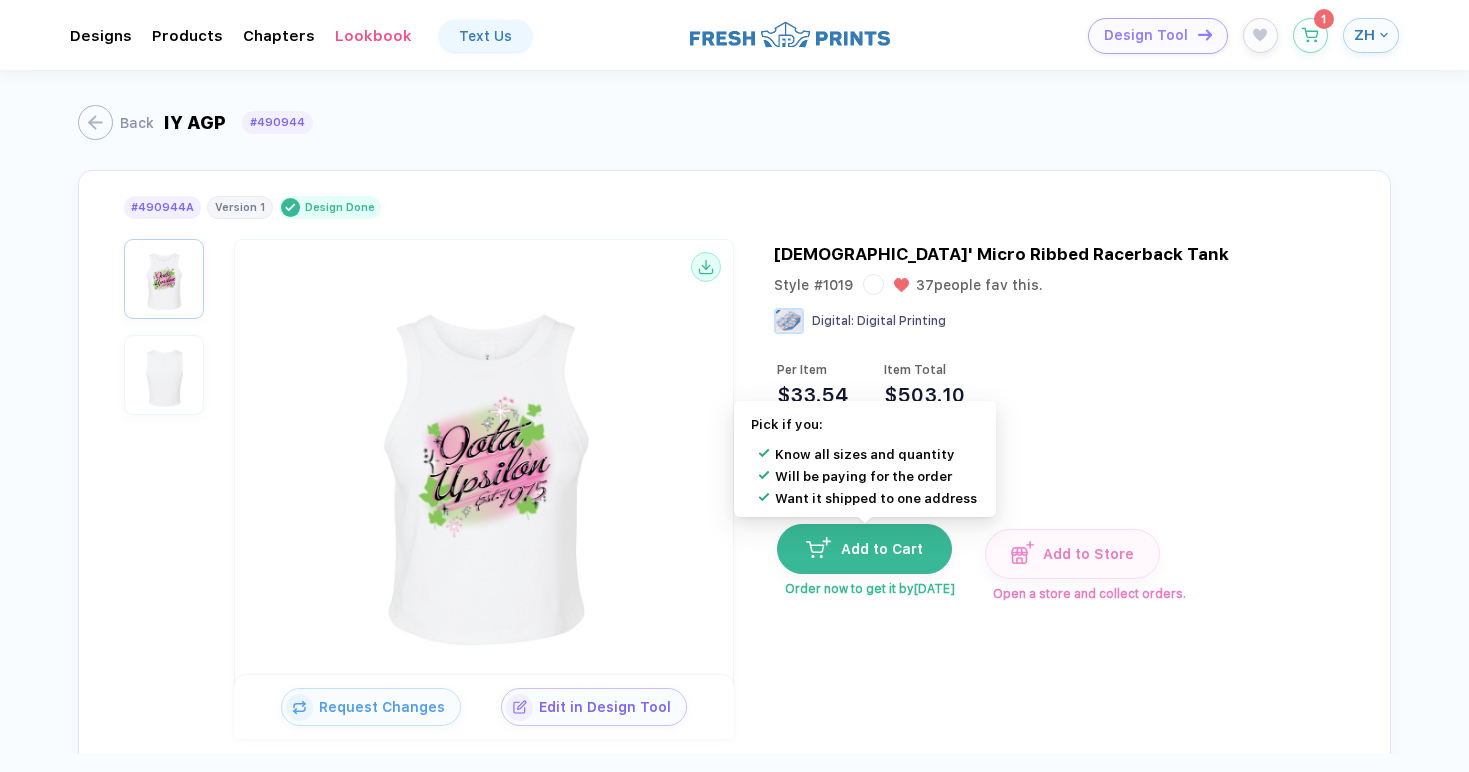 click on "Add to Cart" at bounding box center (864, 549) 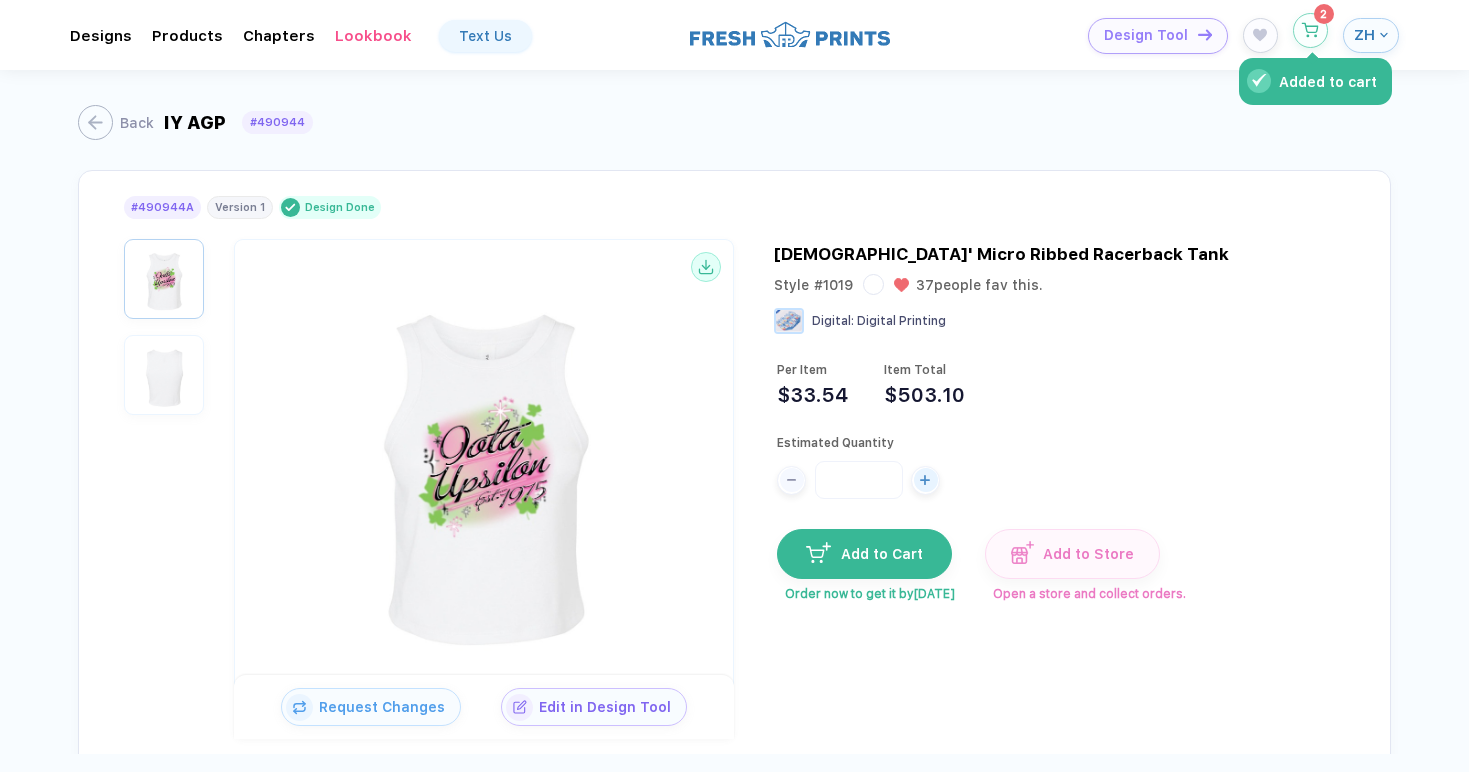 click 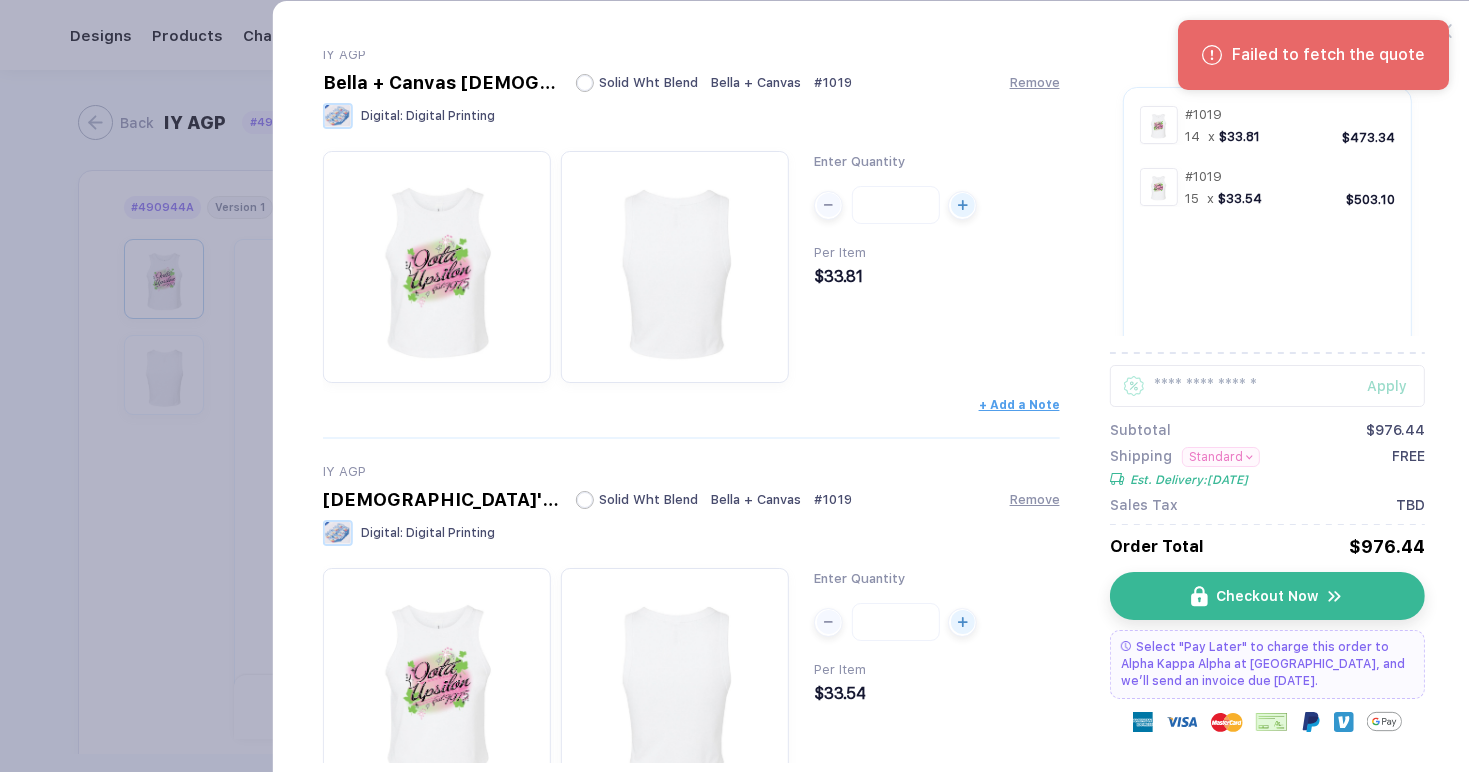 scroll, scrollTop: 70, scrollLeft: 0, axis: vertical 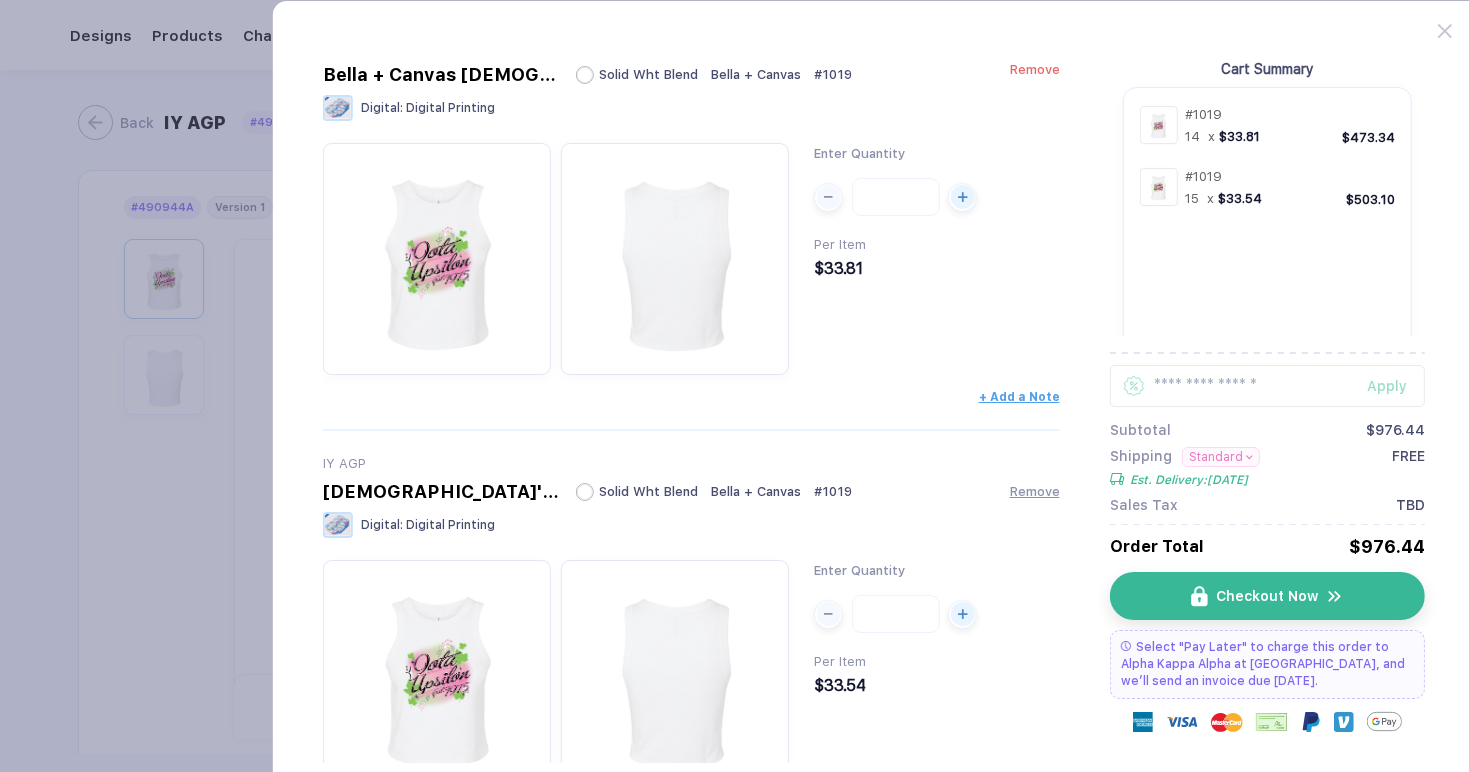 click on "Remove" at bounding box center (1035, 69) 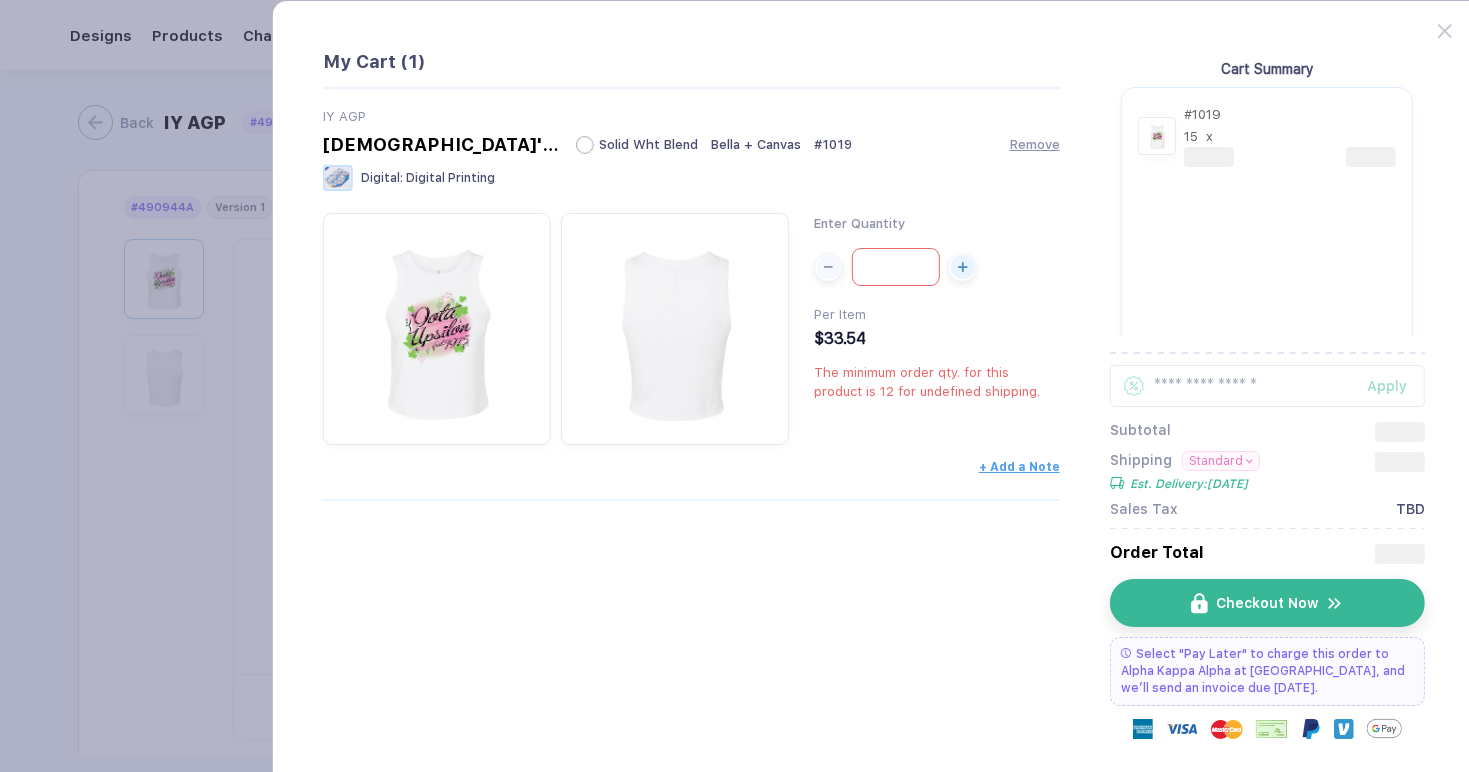 scroll, scrollTop: 0, scrollLeft: 0, axis: both 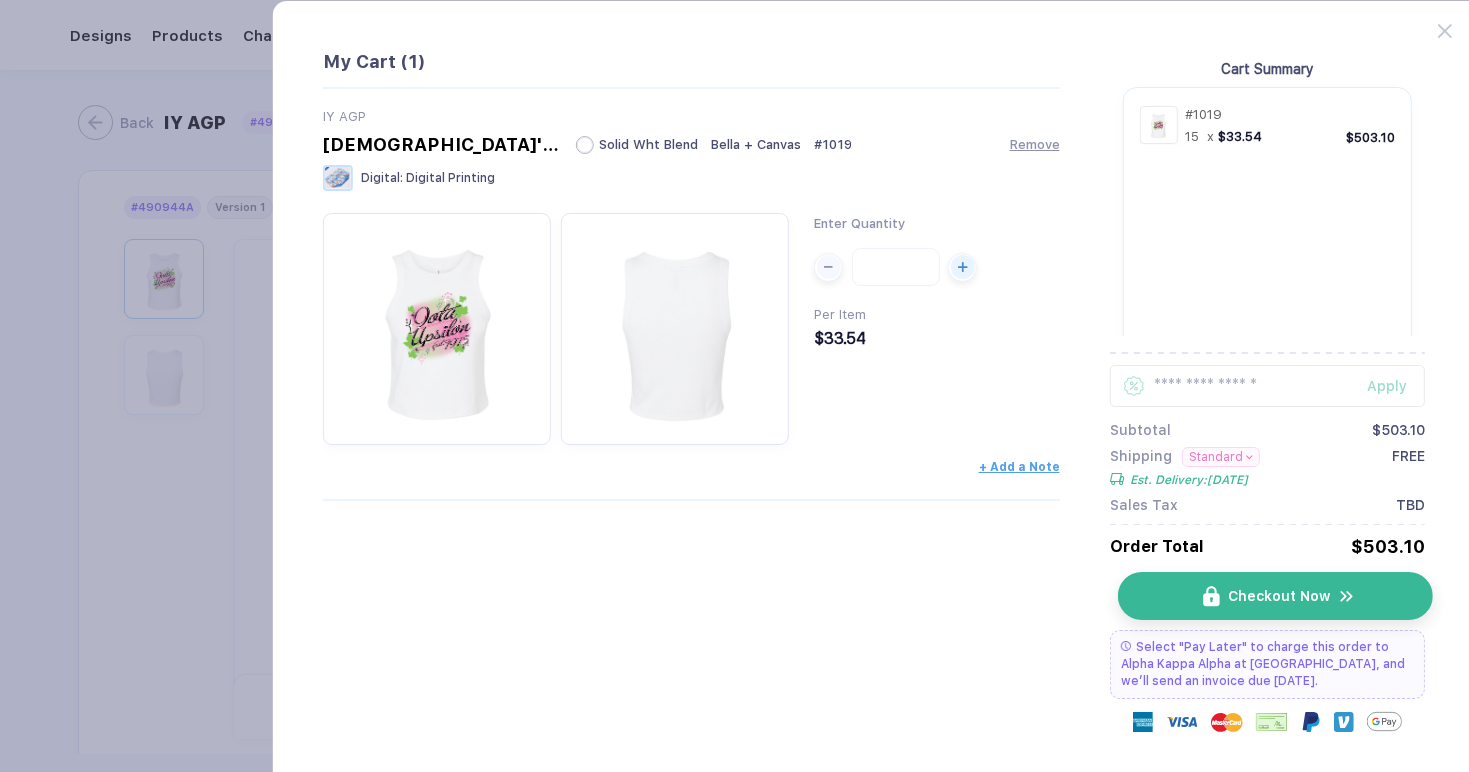 click on "Checkout Now" at bounding box center [1279, 596] 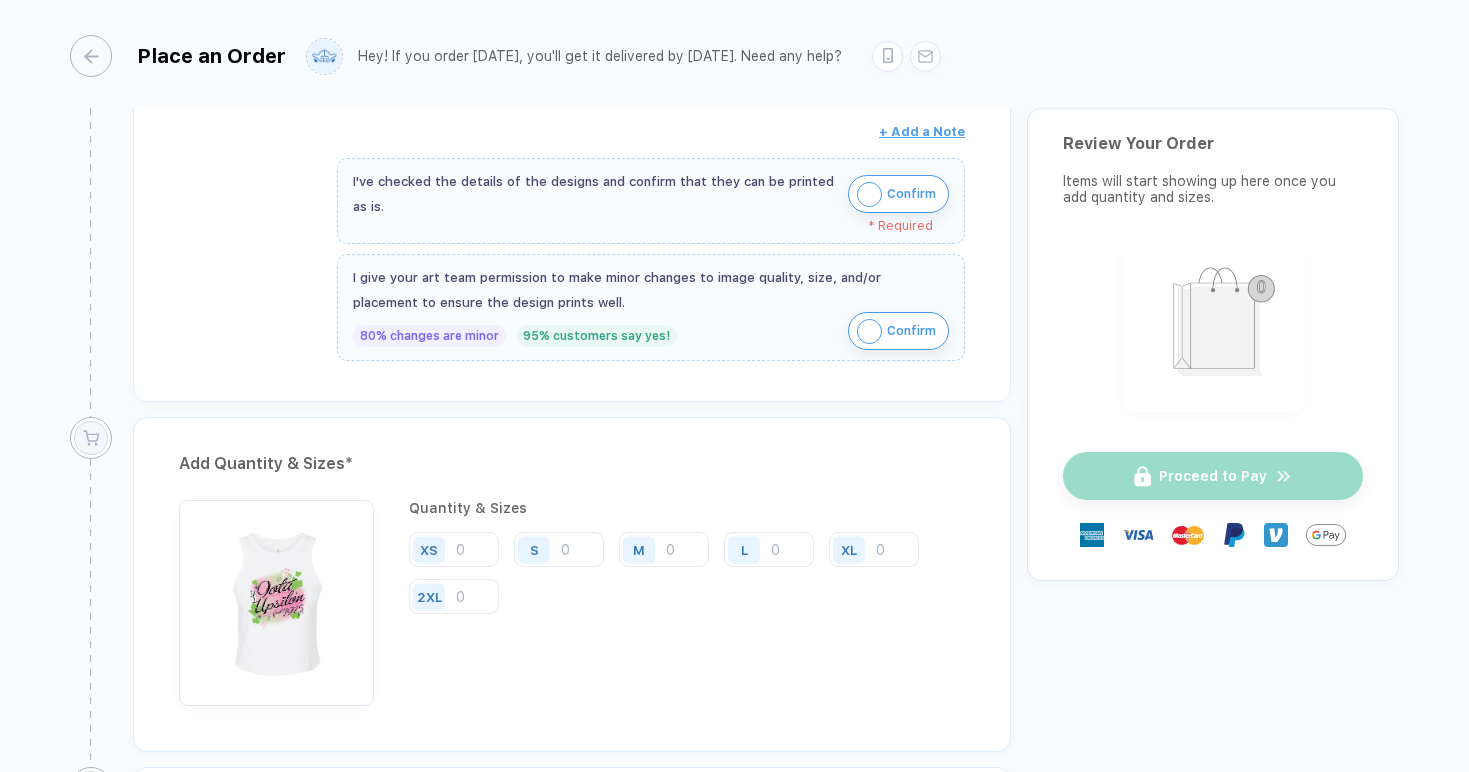 scroll, scrollTop: 660, scrollLeft: 0, axis: vertical 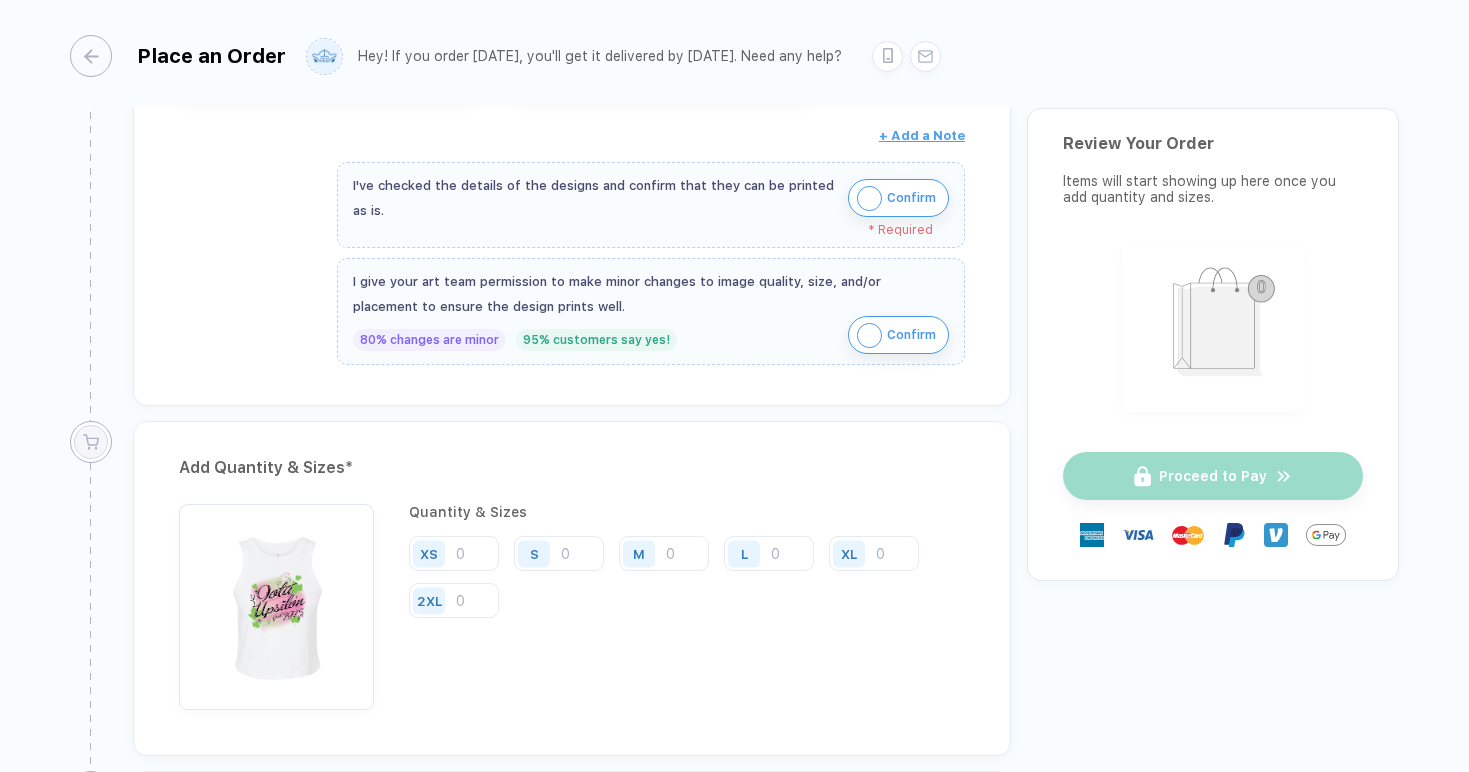 click on "Confirm" at bounding box center [911, 198] 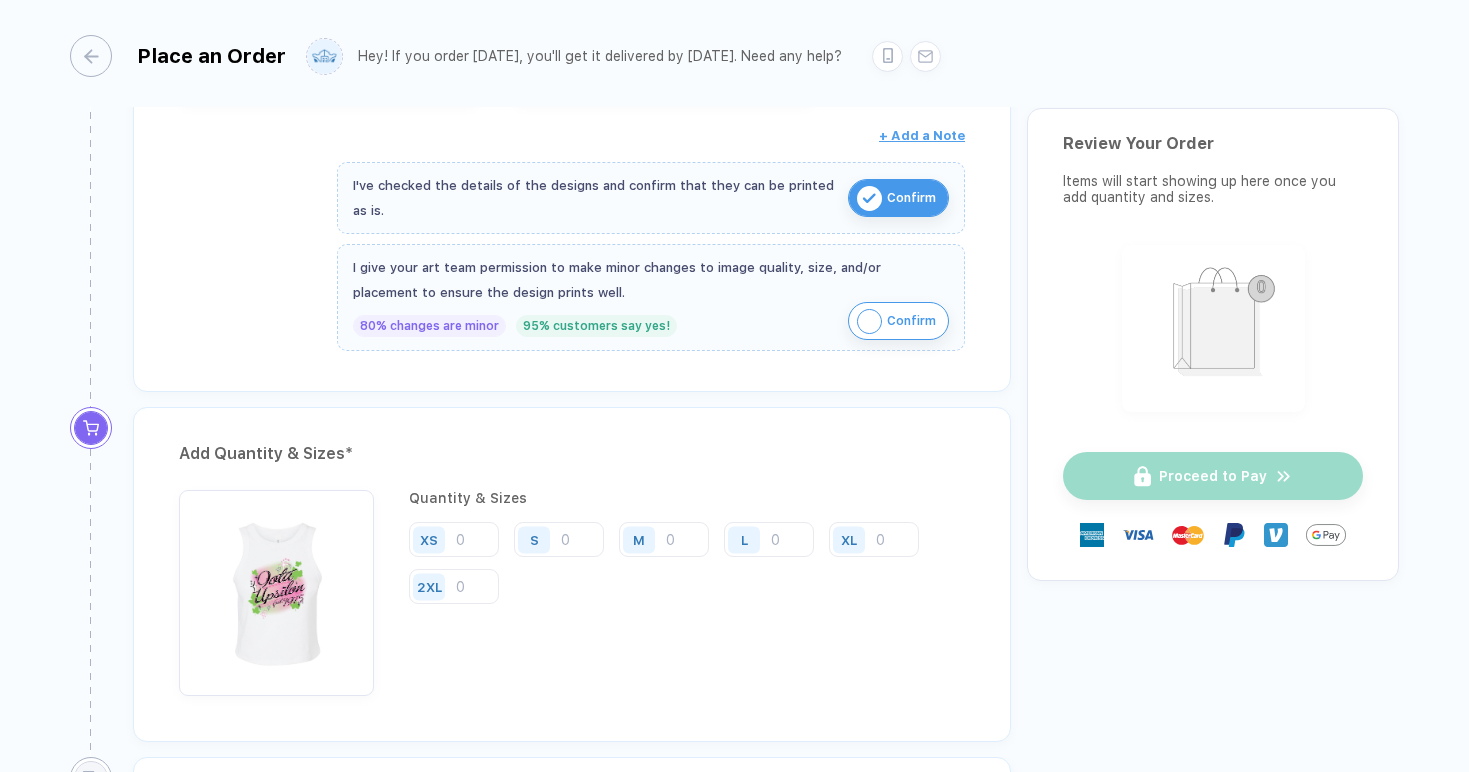 click on "Confirm" at bounding box center [911, 321] 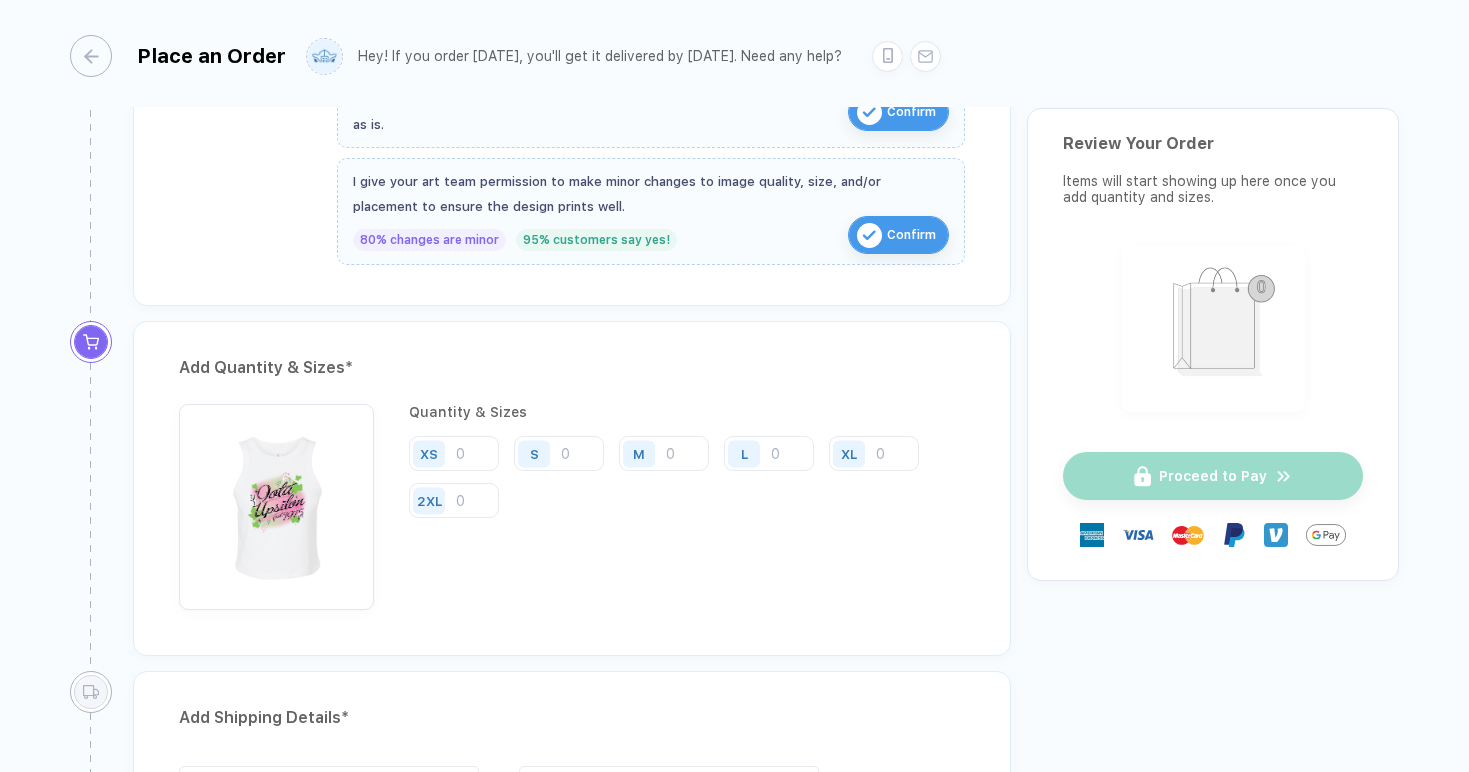 scroll, scrollTop: 761, scrollLeft: 0, axis: vertical 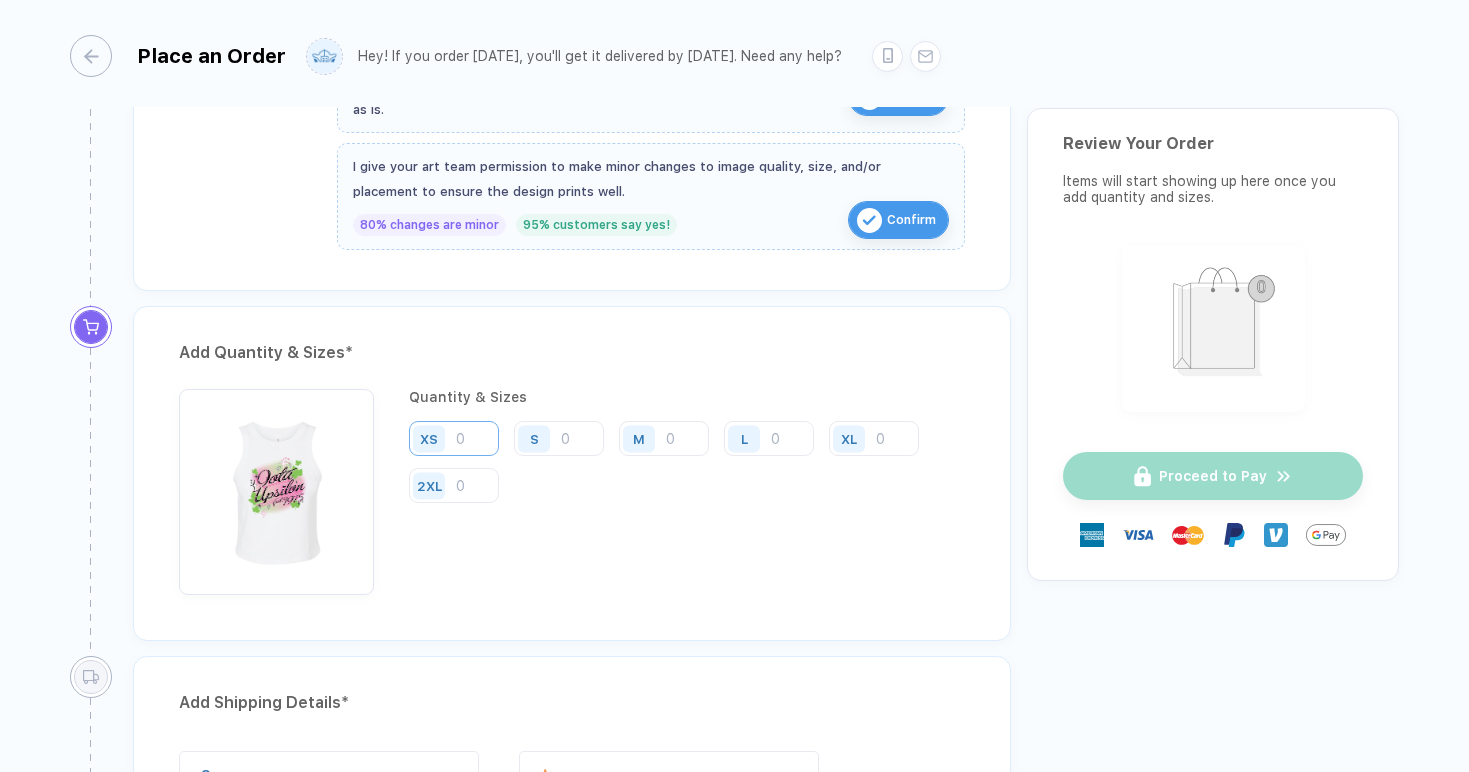 click at bounding box center (454, 438) 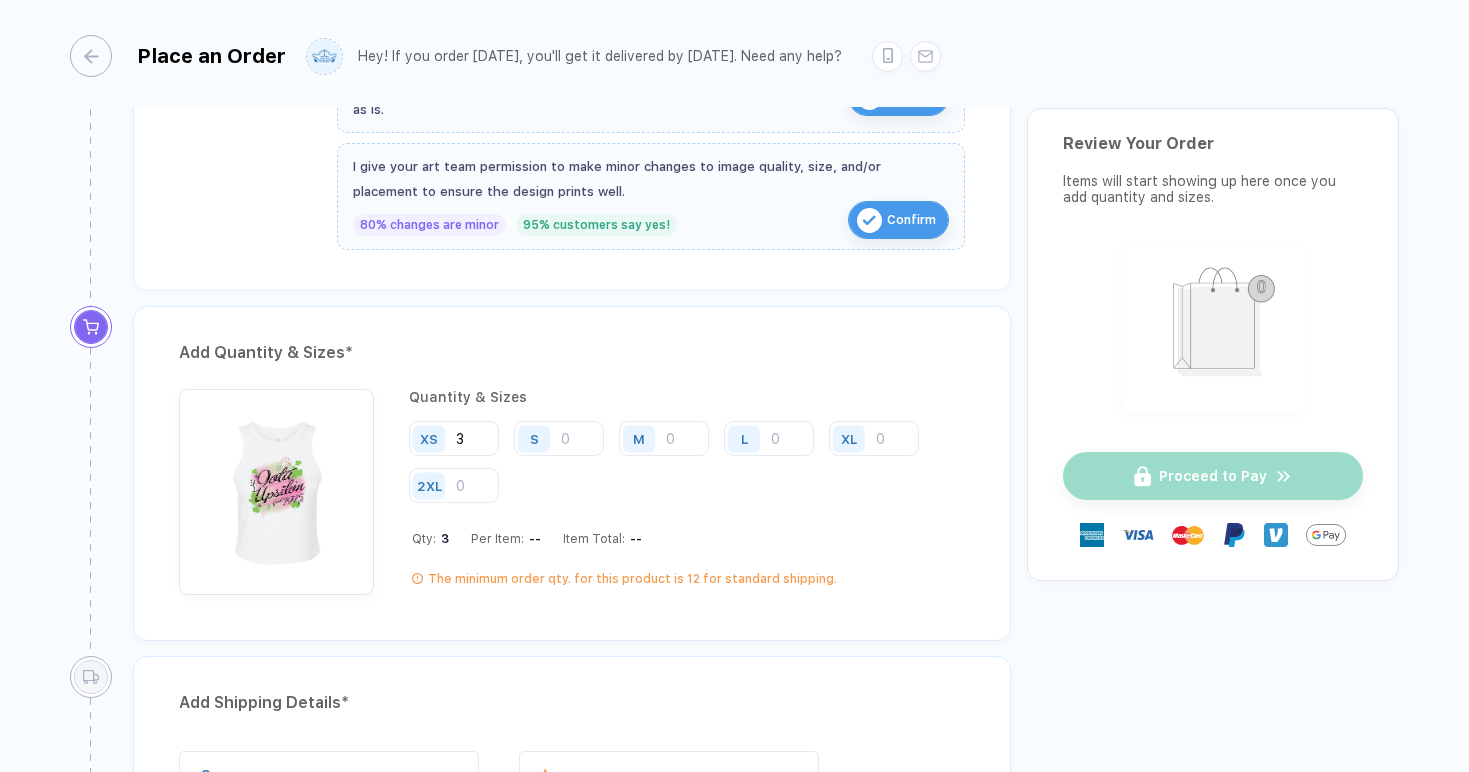 type on "3" 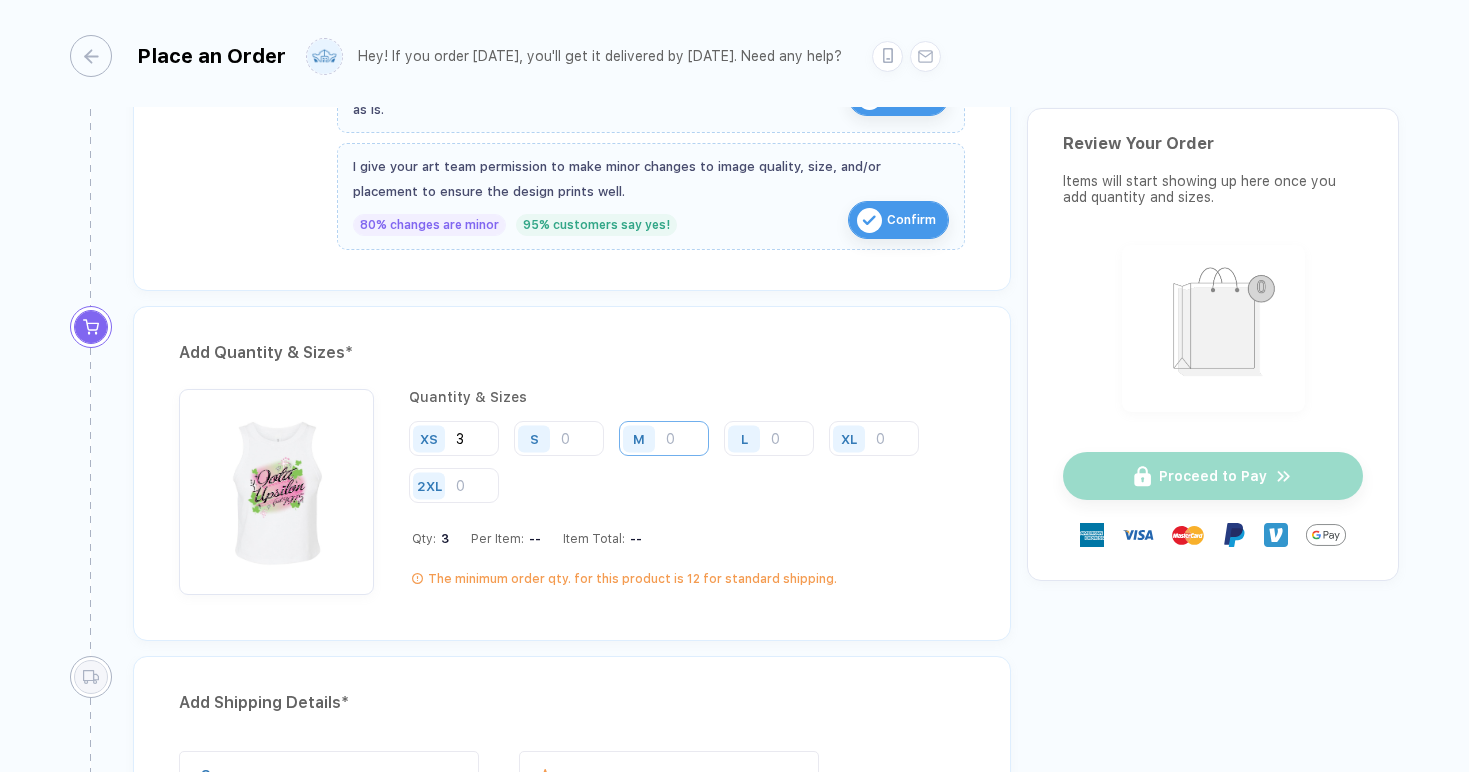 click at bounding box center (664, 438) 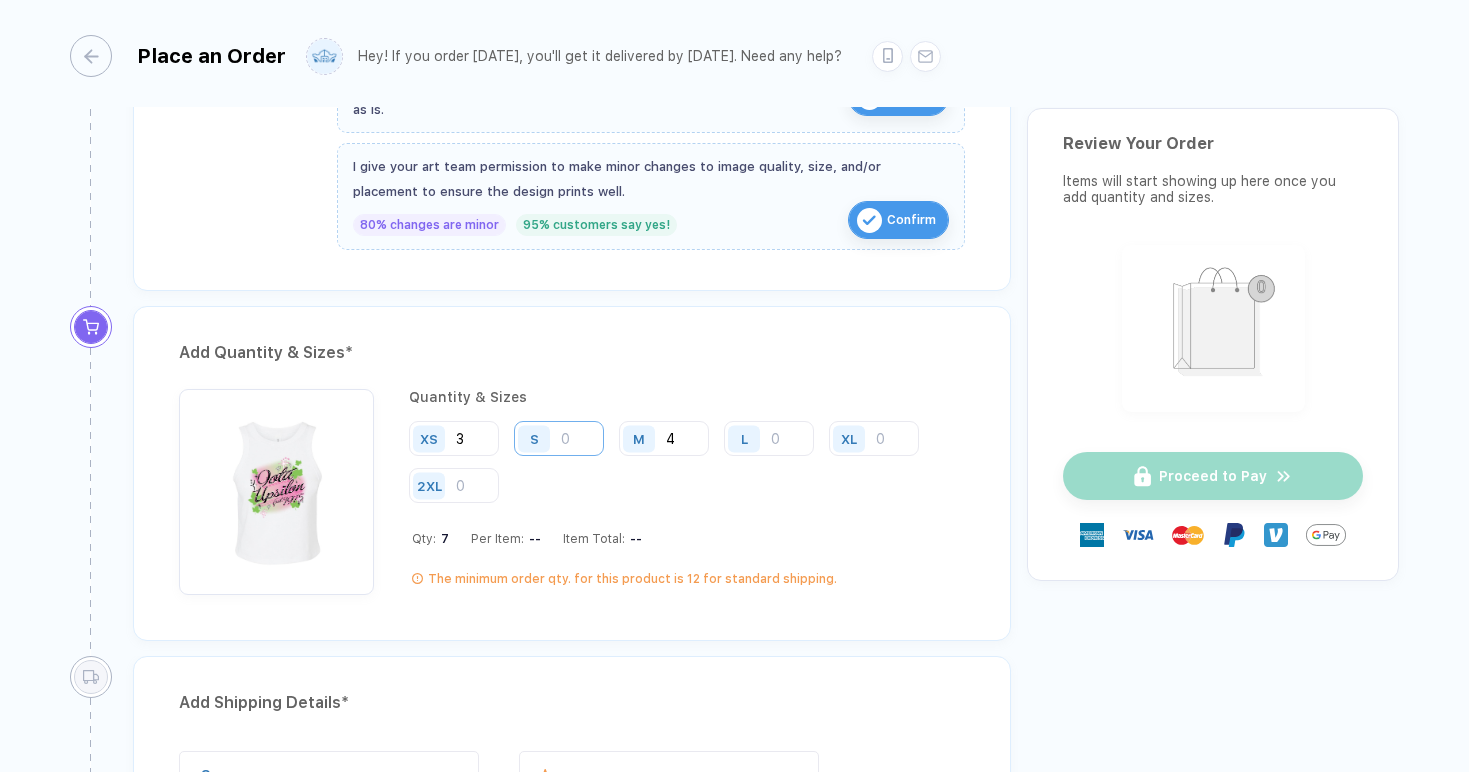 type on "4" 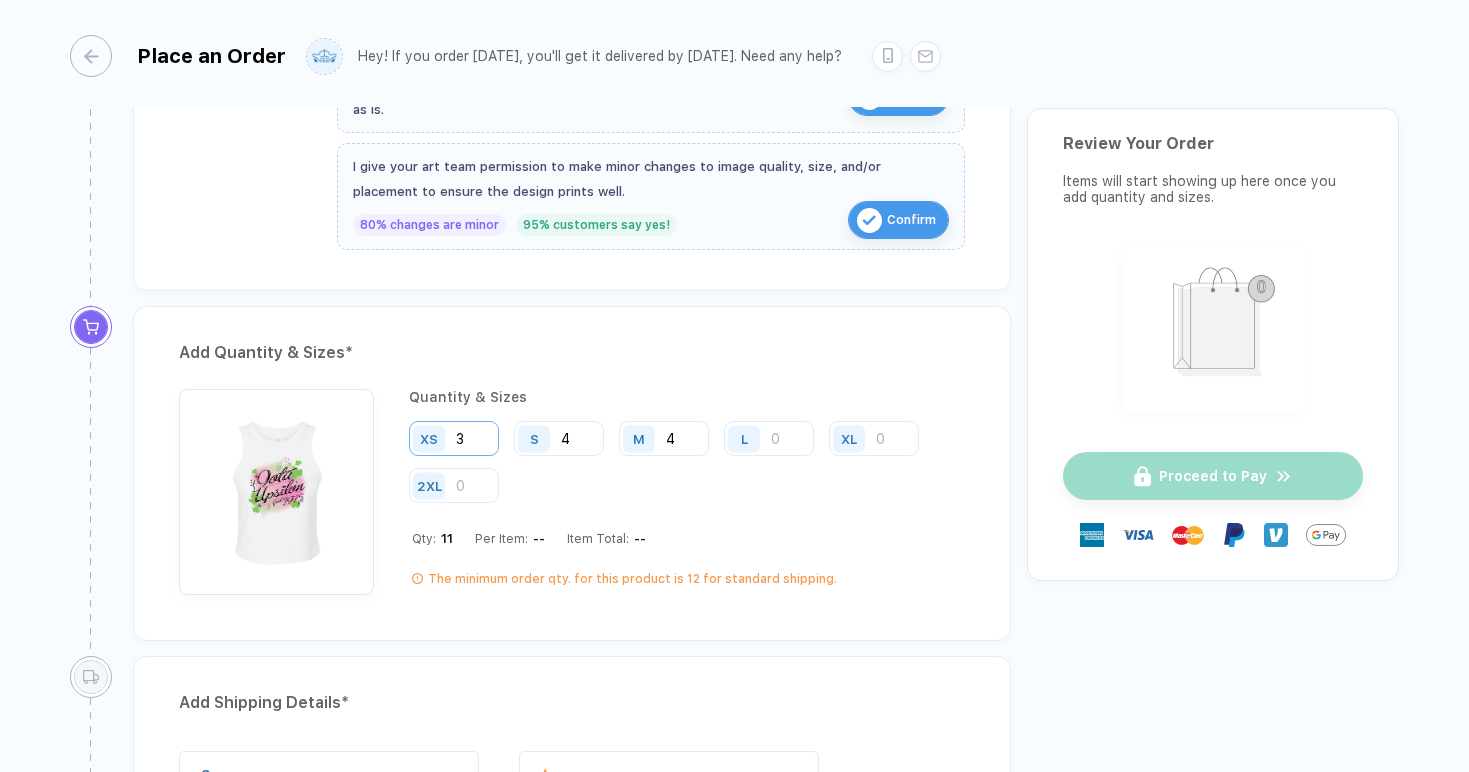 type on "4" 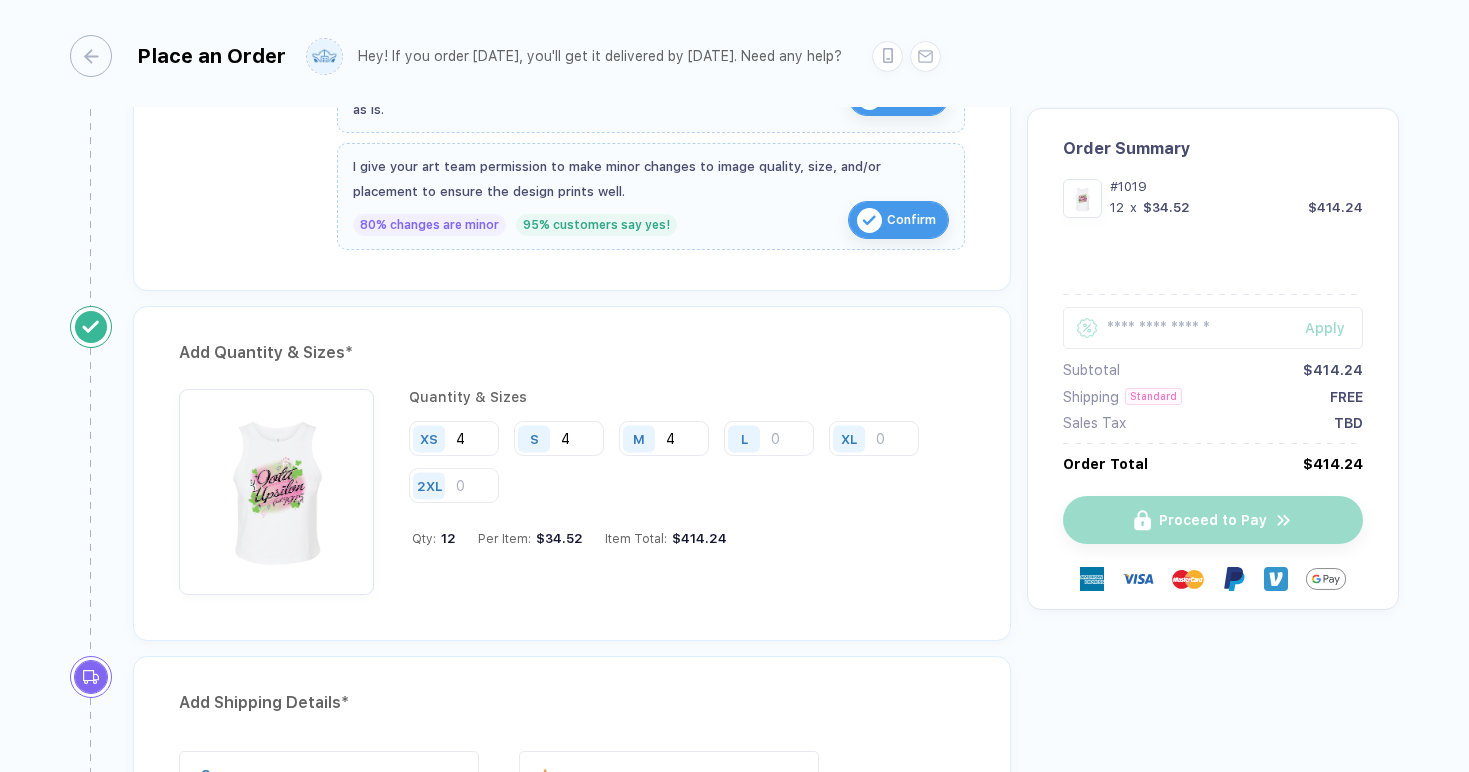 type on "4" 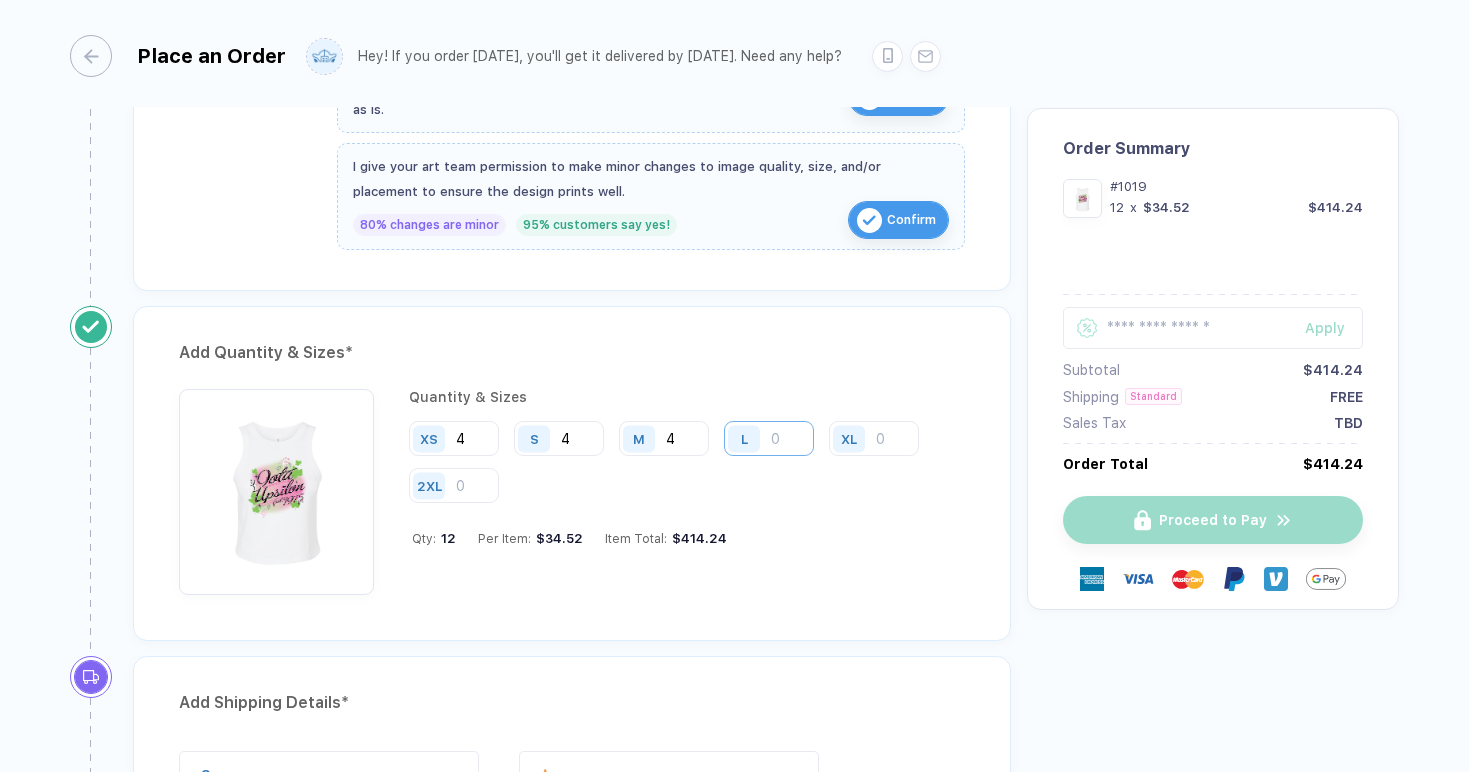 click at bounding box center (769, 438) 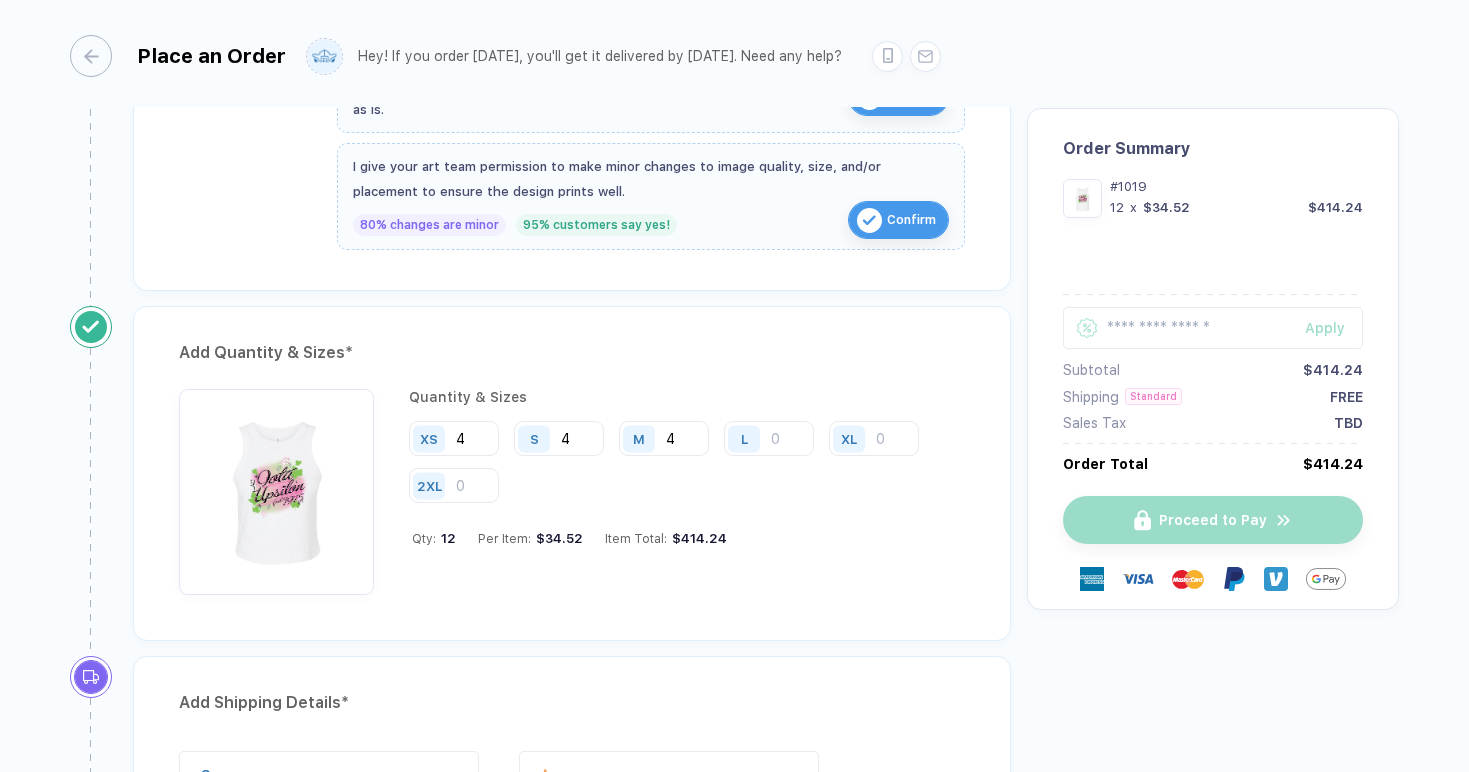 click on "XS 4 S 4 M 4 L XL 2XL" at bounding box center [687, 468] 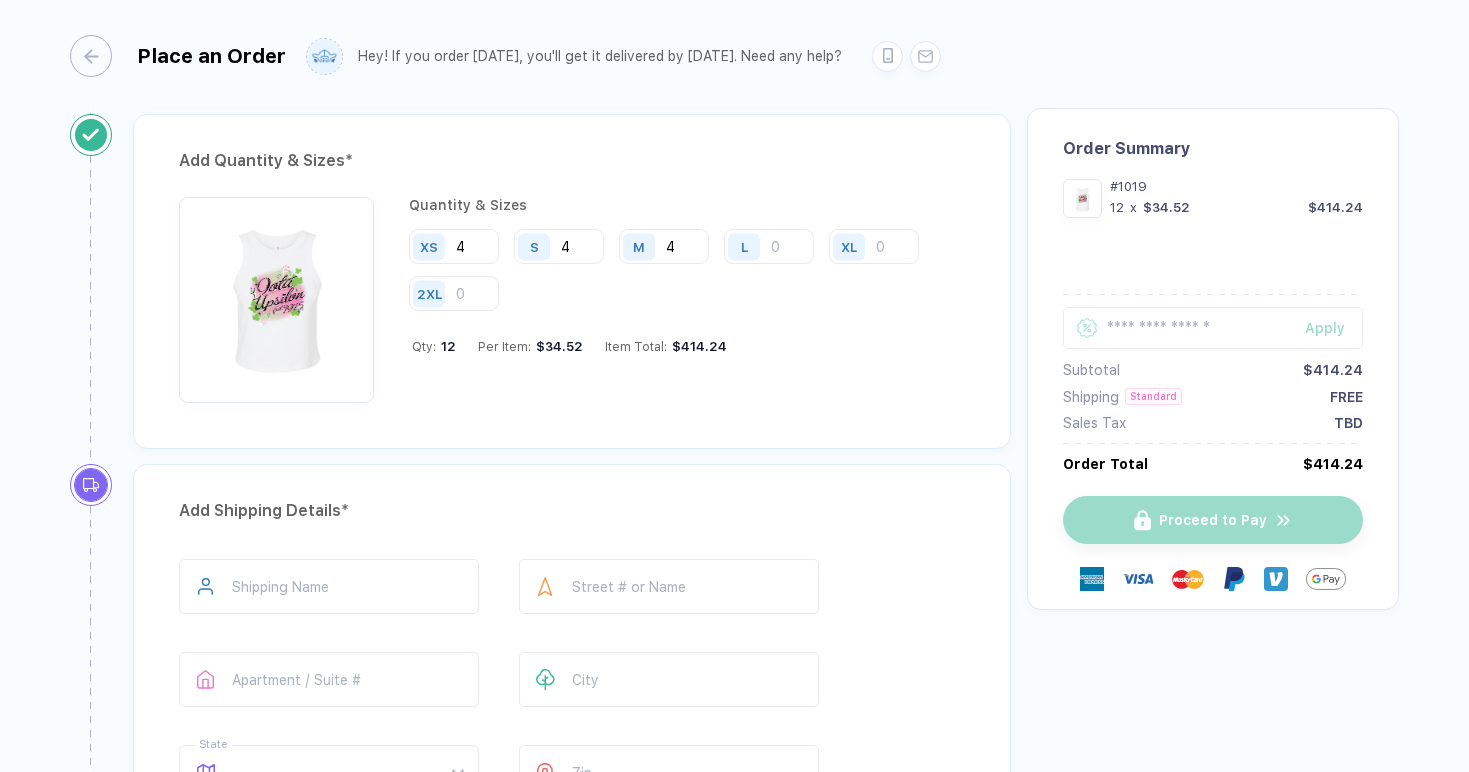 scroll, scrollTop: 939, scrollLeft: 0, axis: vertical 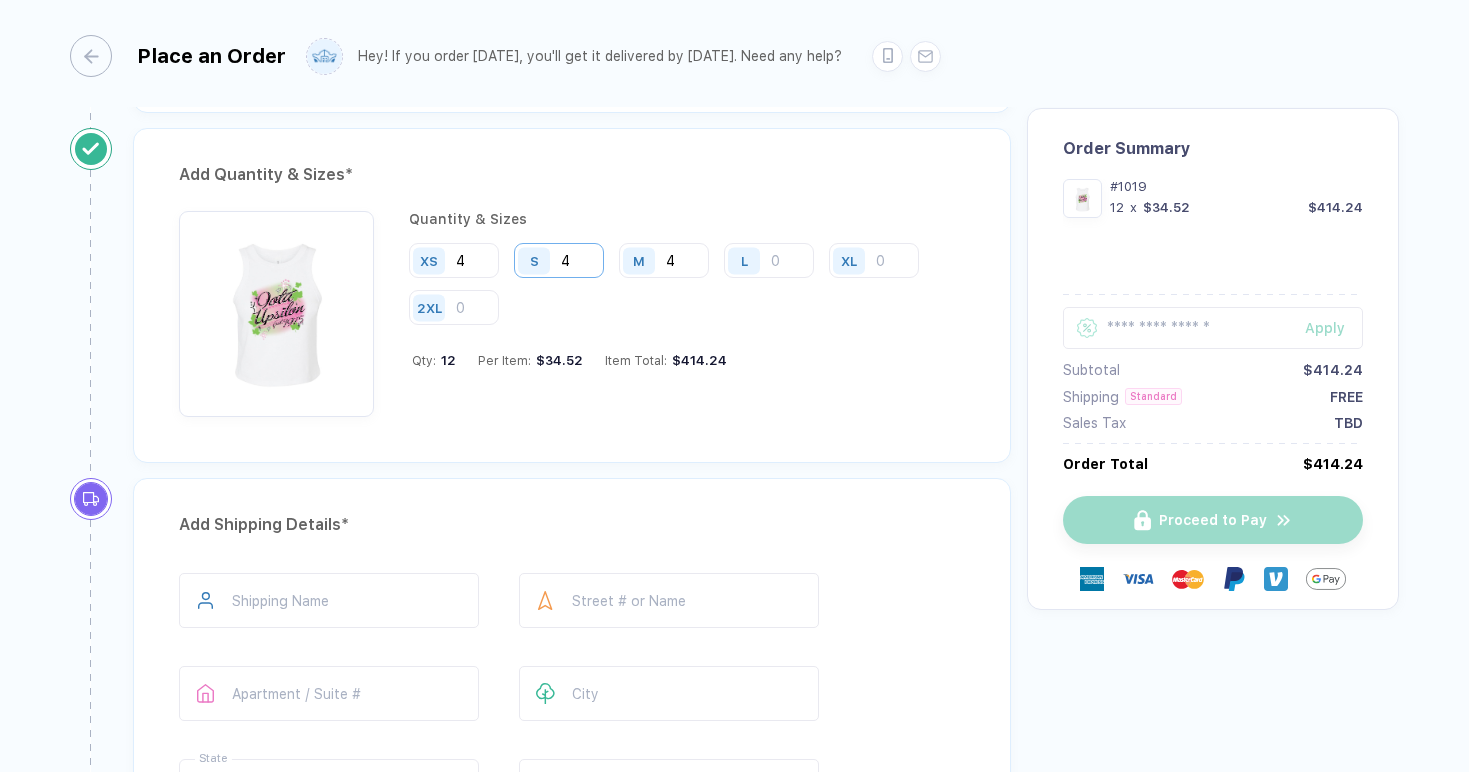 click on "4" at bounding box center [559, 260] 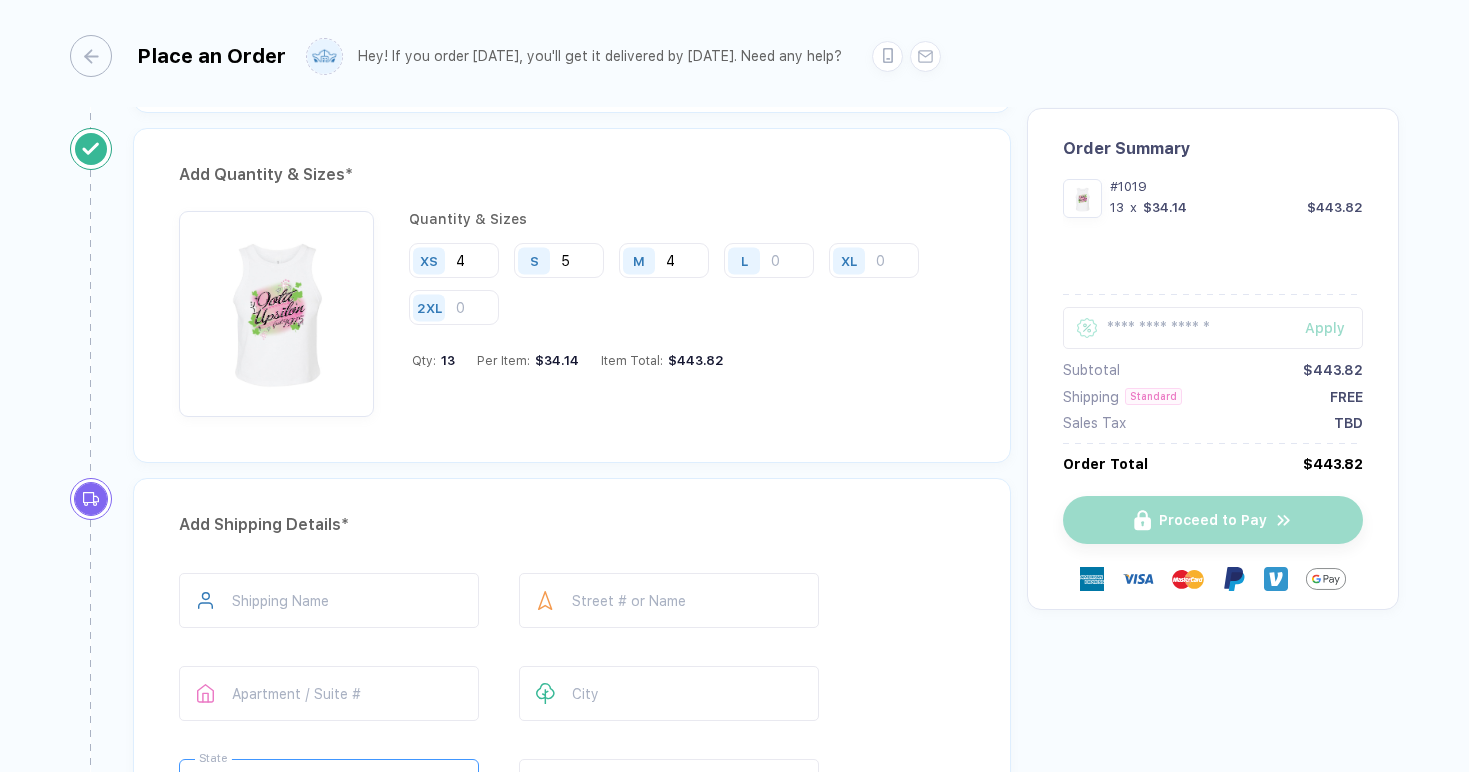 type on "5" 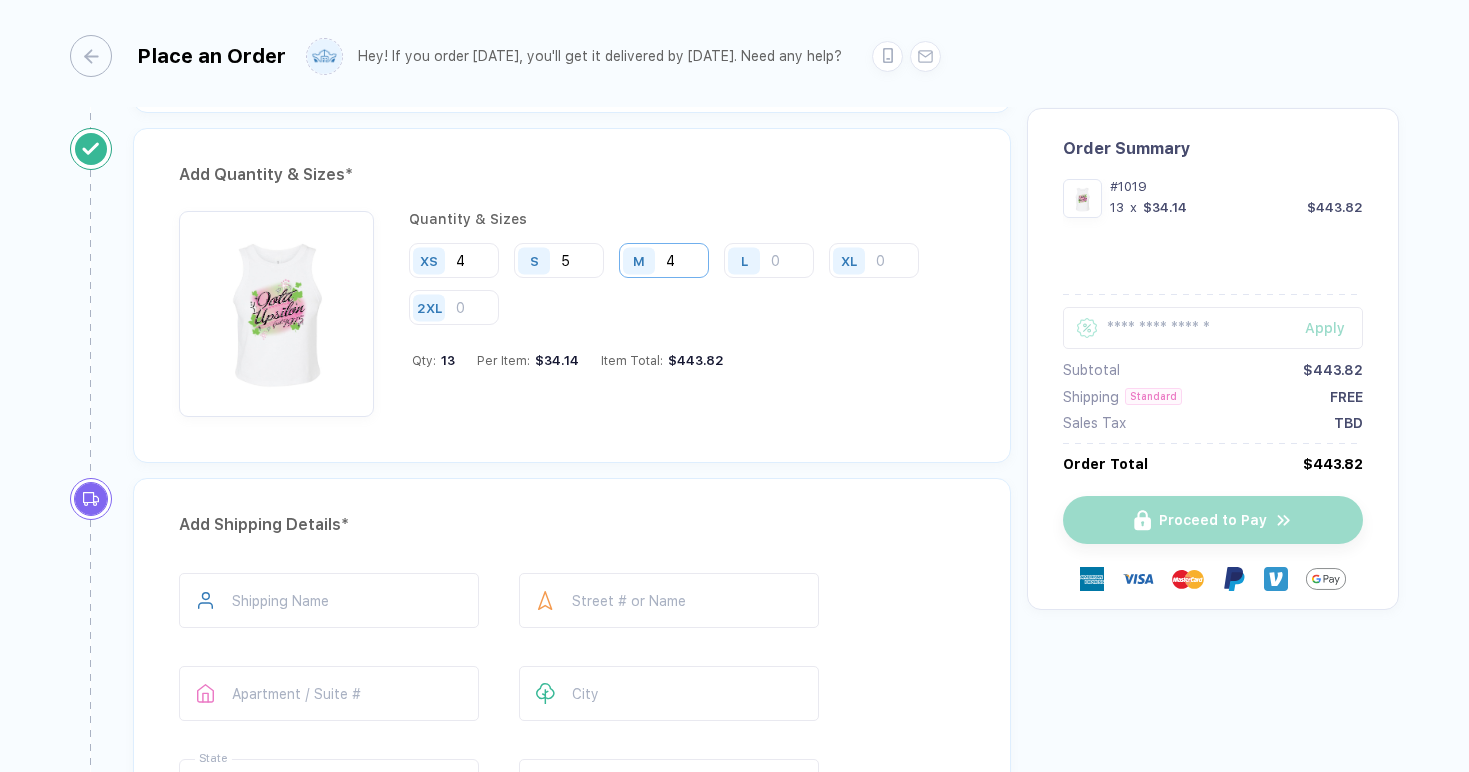 click on "4" at bounding box center [664, 260] 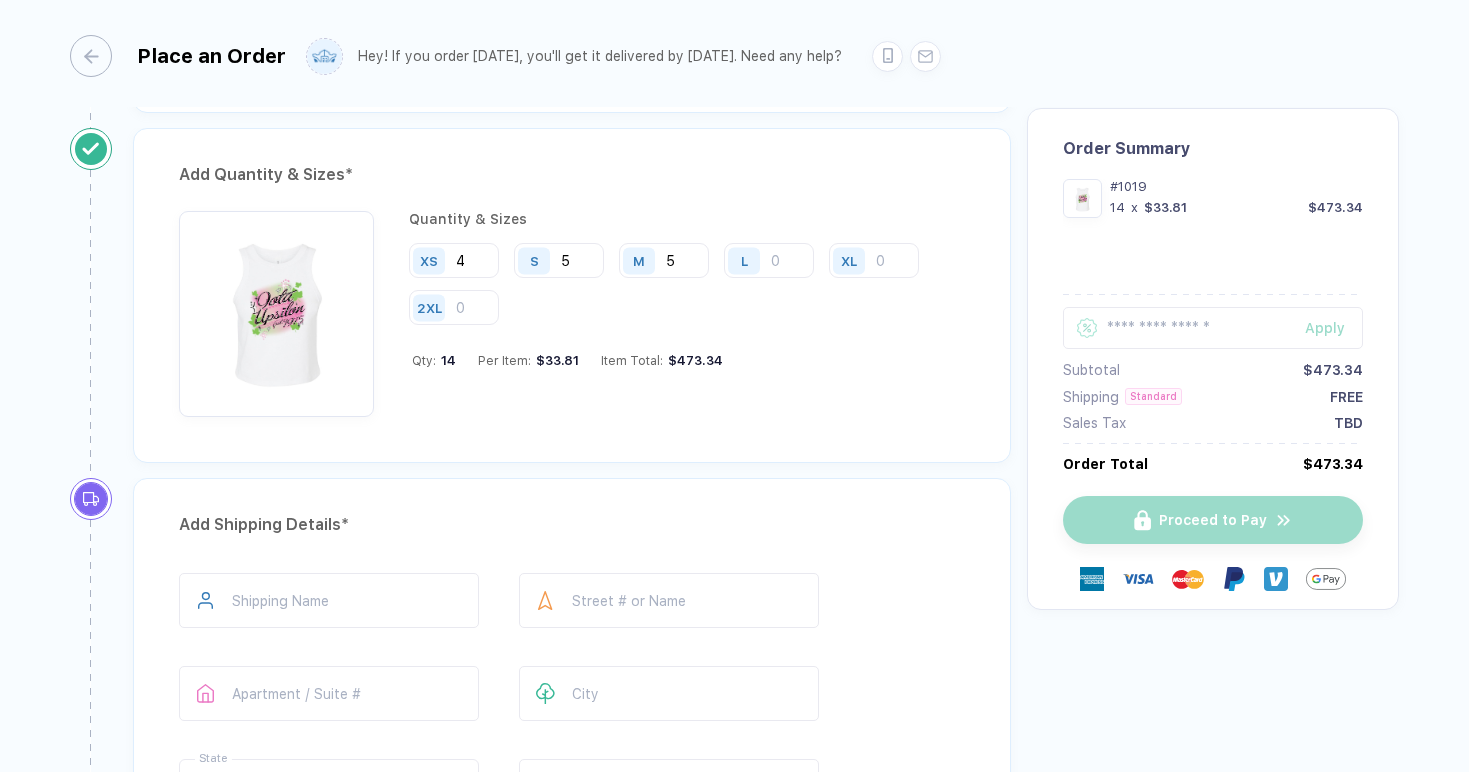 type on "5" 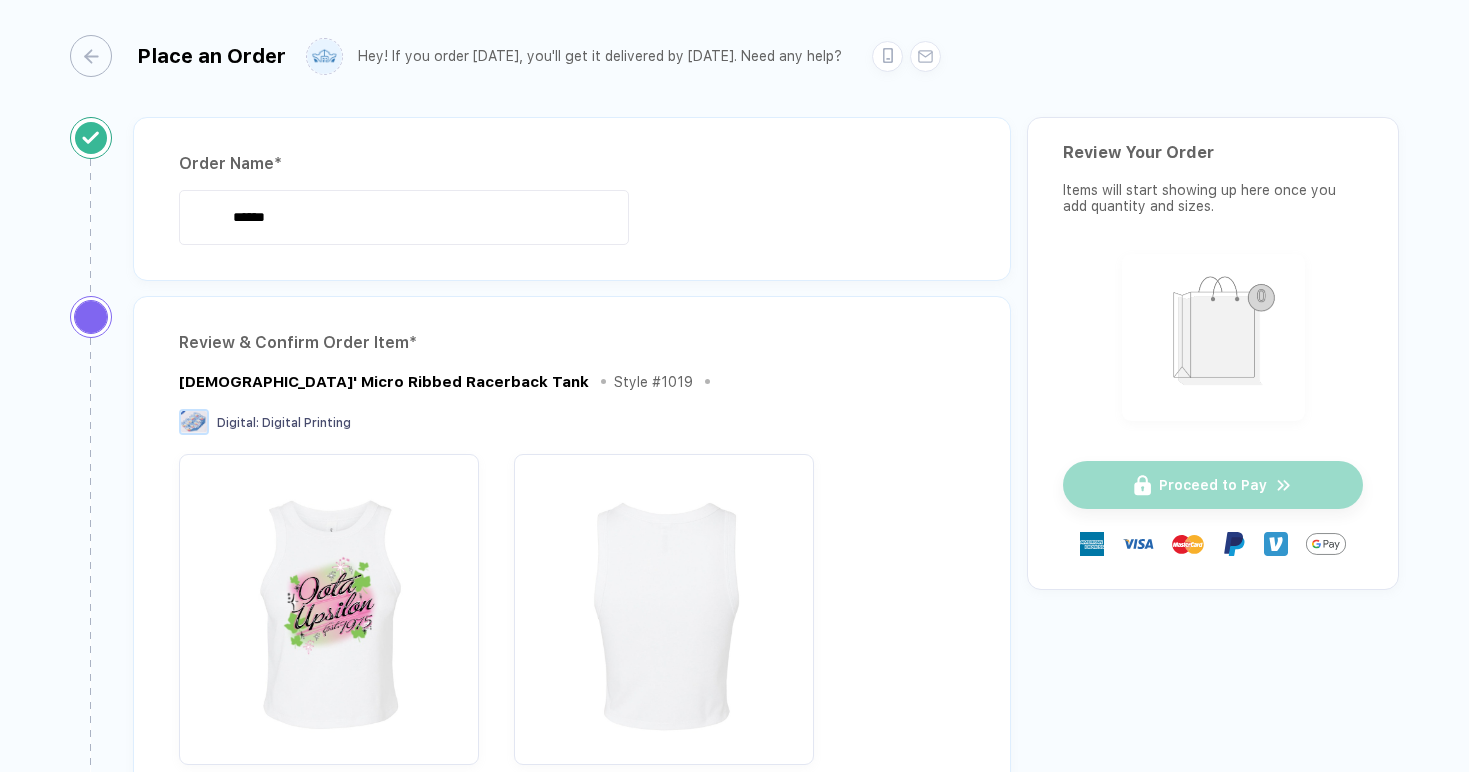 scroll, scrollTop: 0, scrollLeft: 0, axis: both 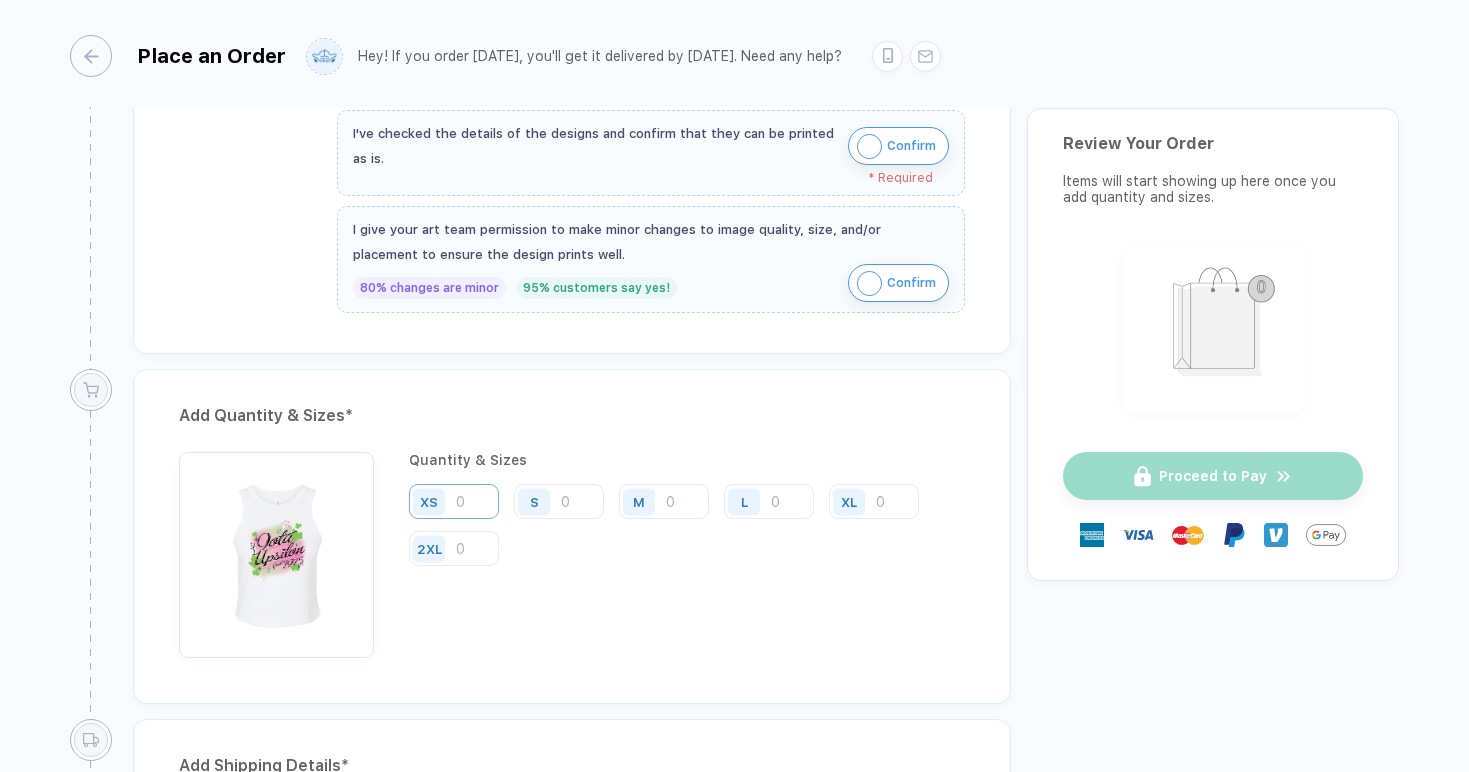 click at bounding box center [454, 501] 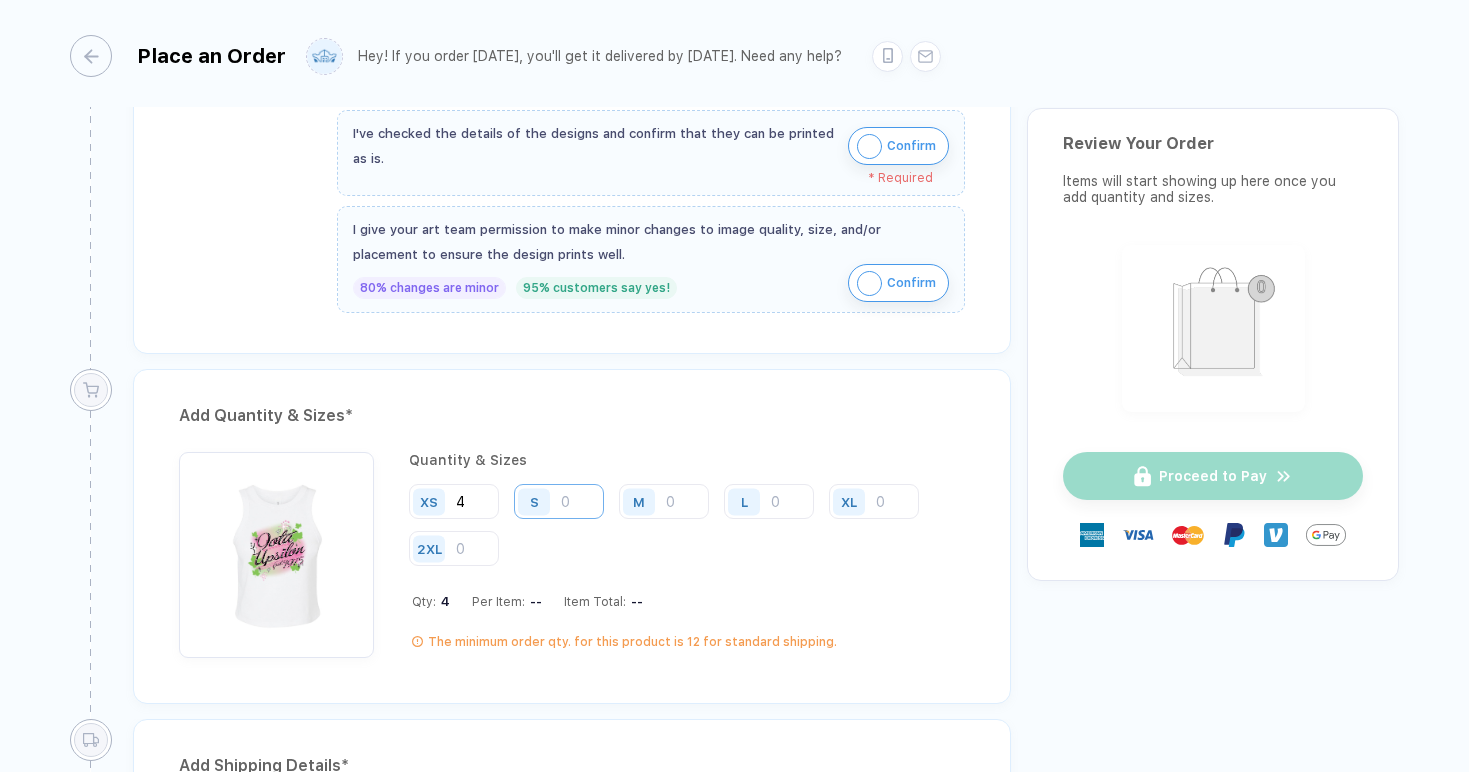 type on "4" 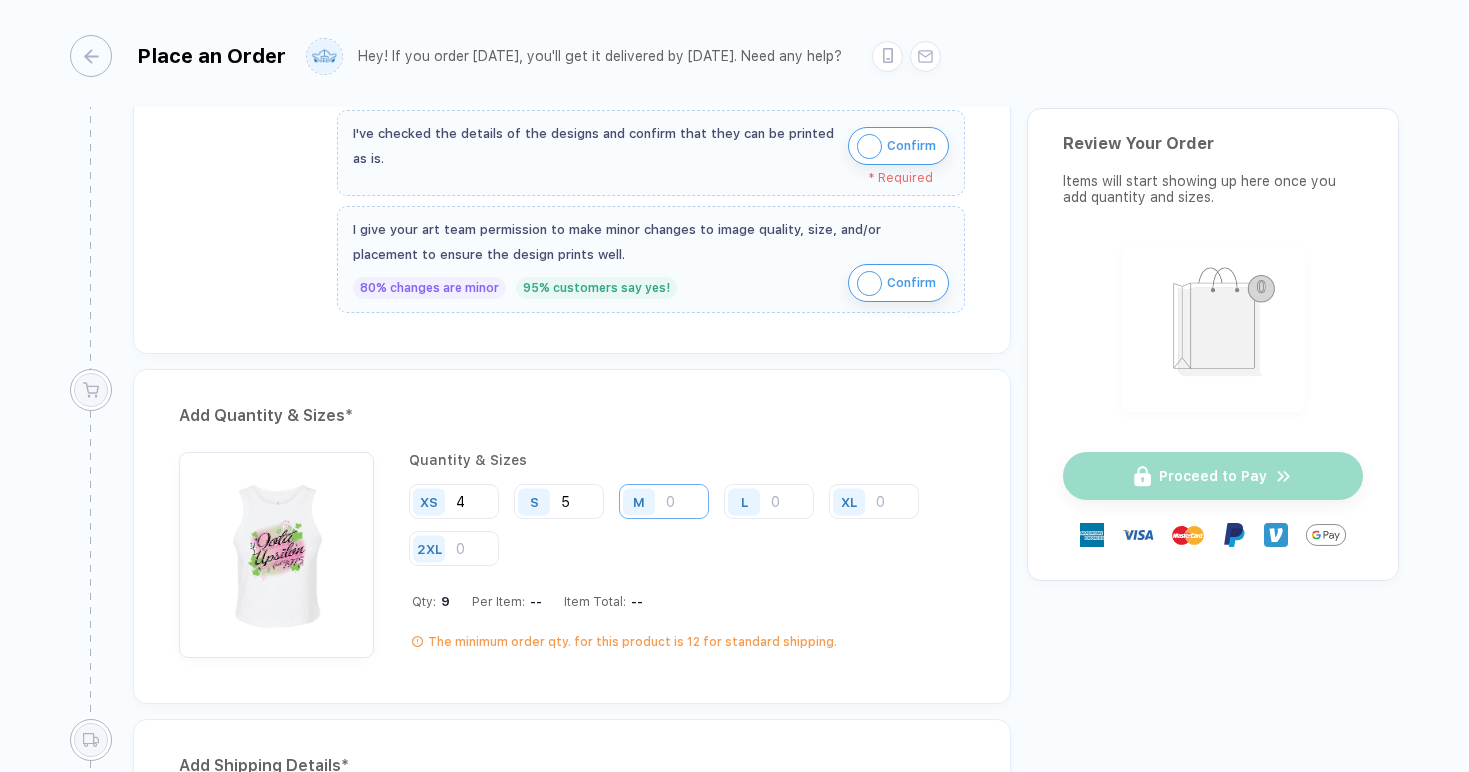type on "5" 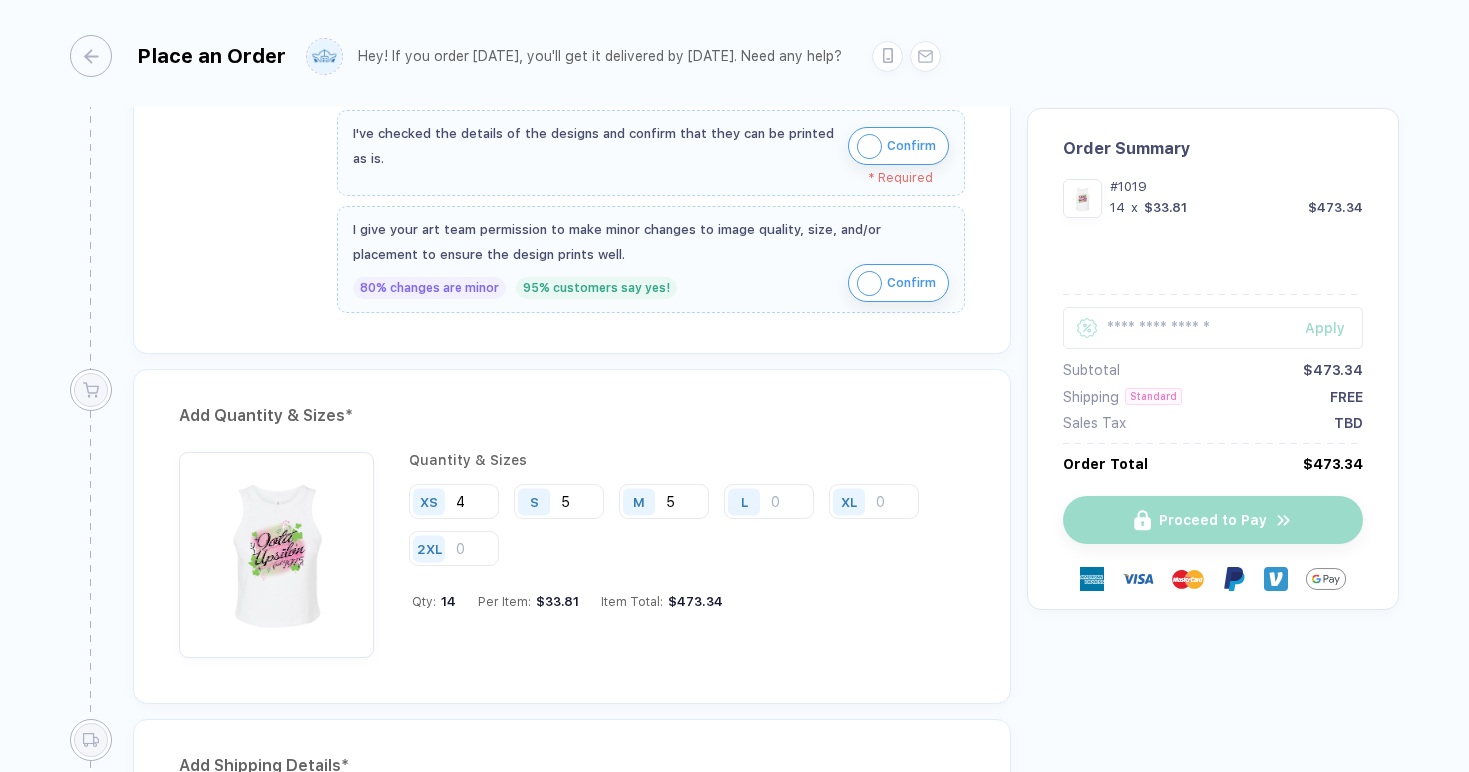 type on "5" 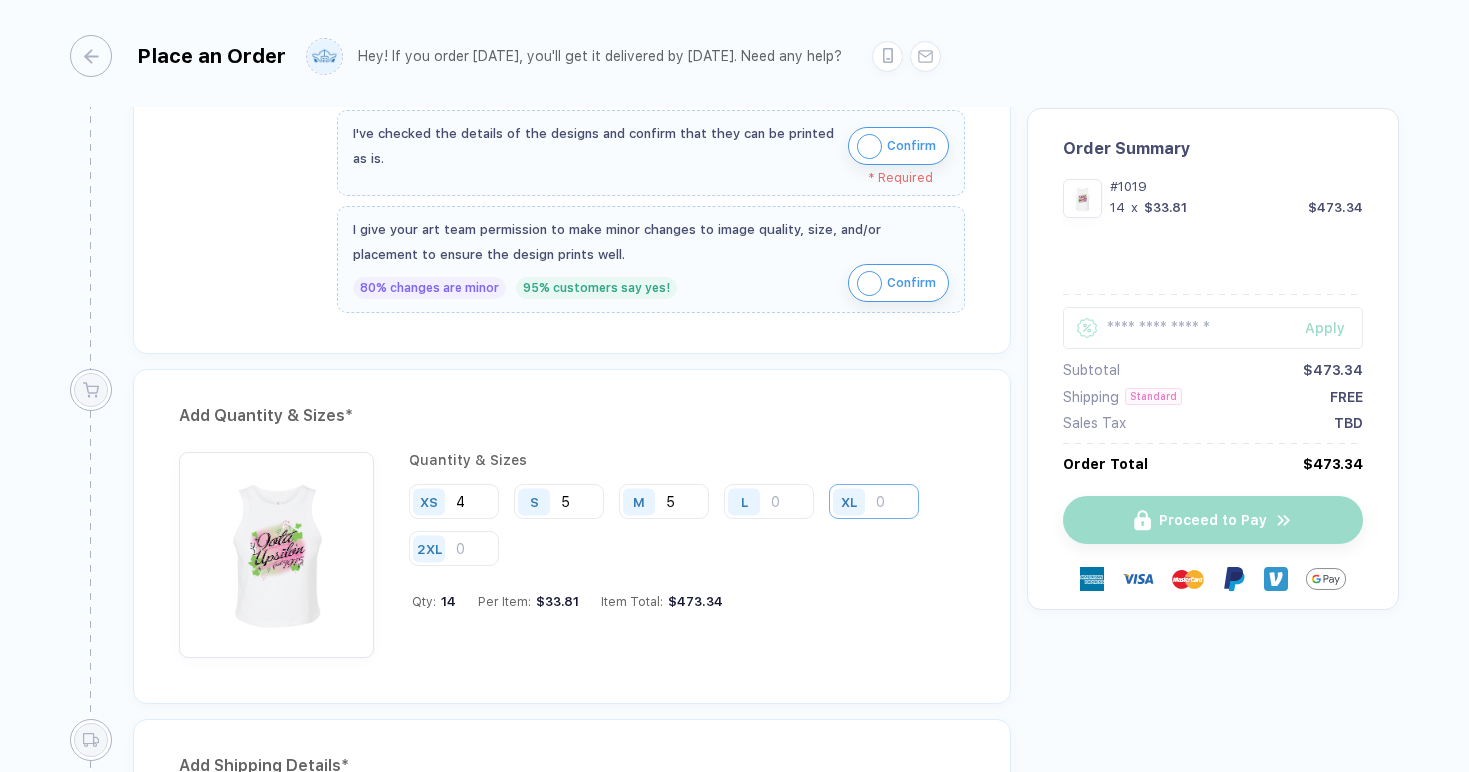 click at bounding box center [874, 501] 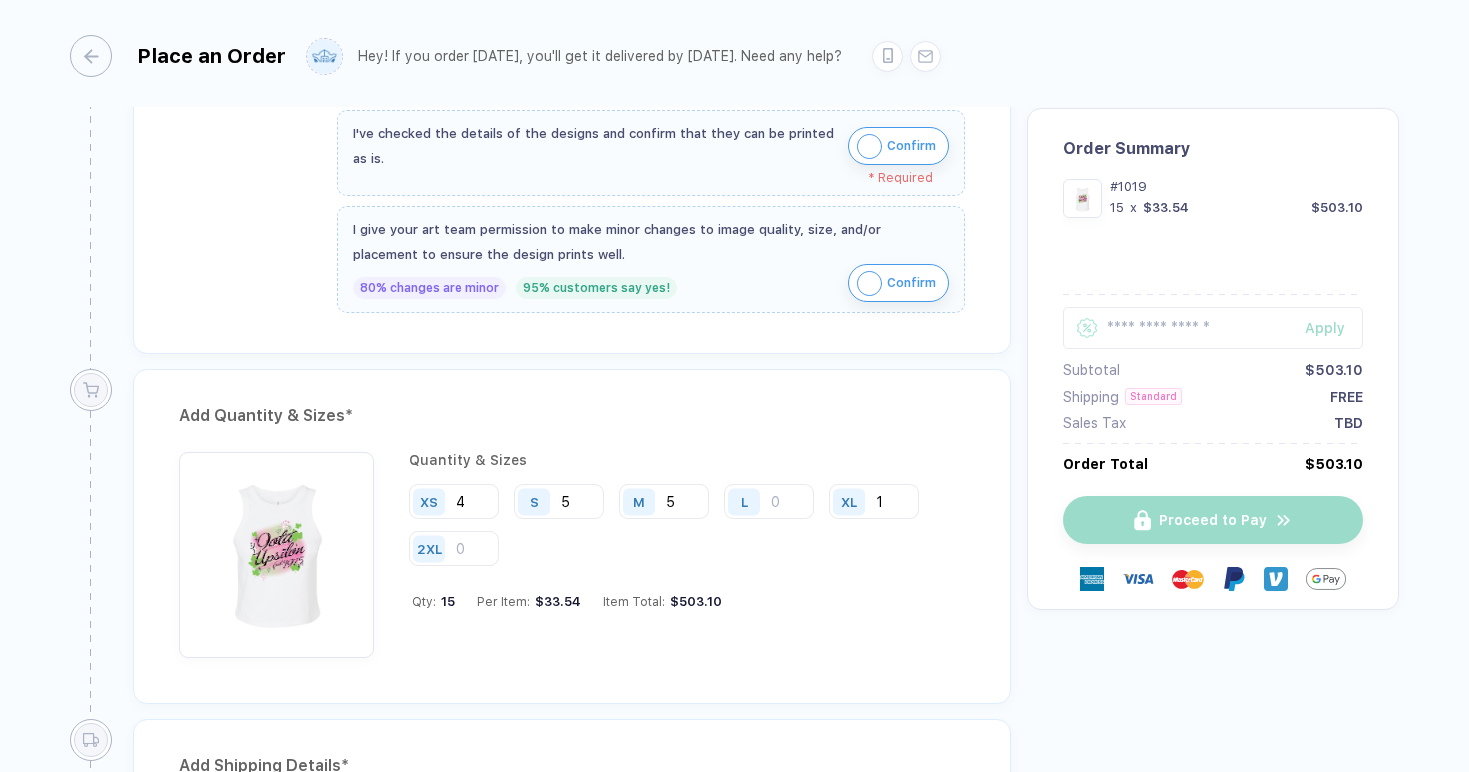type 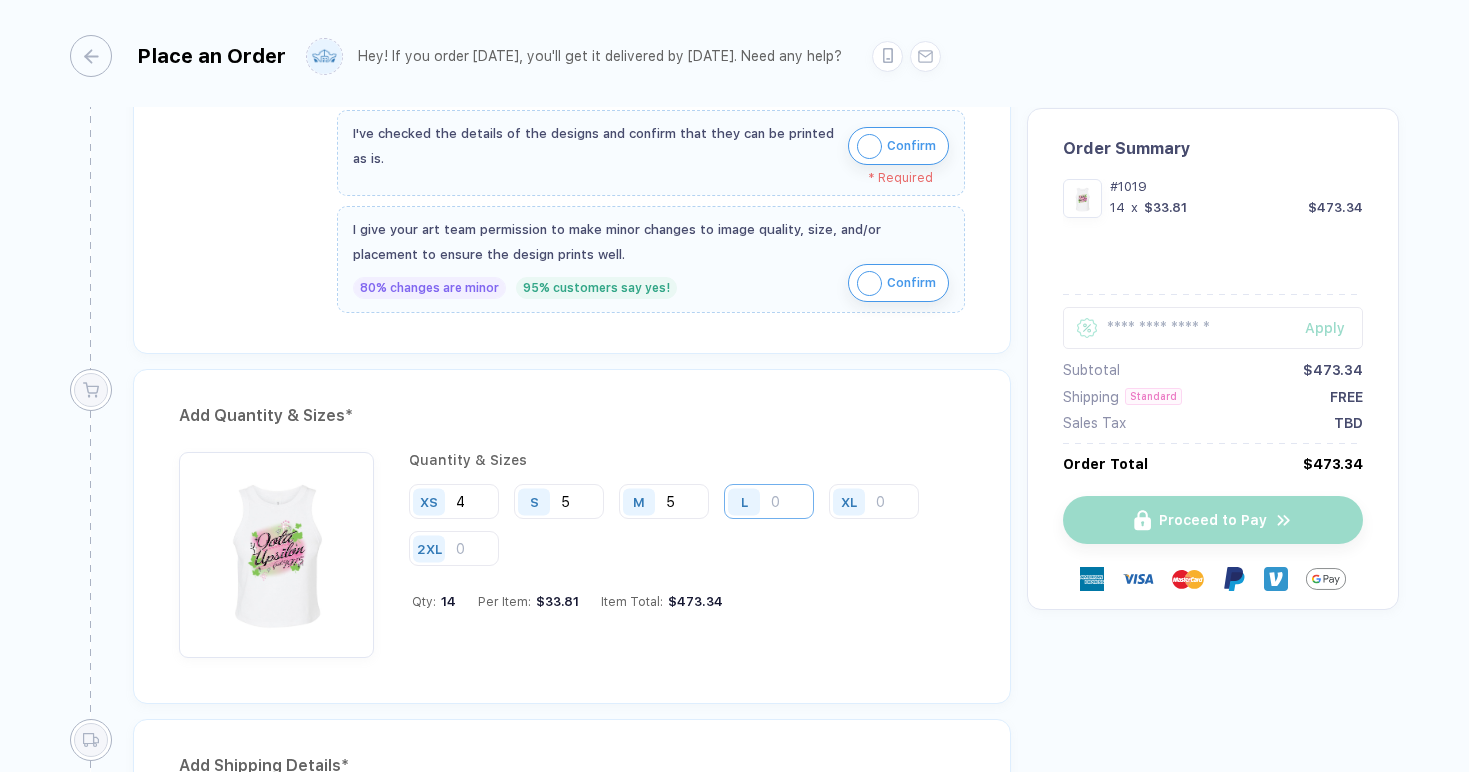 click at bounding box center [769, 501] 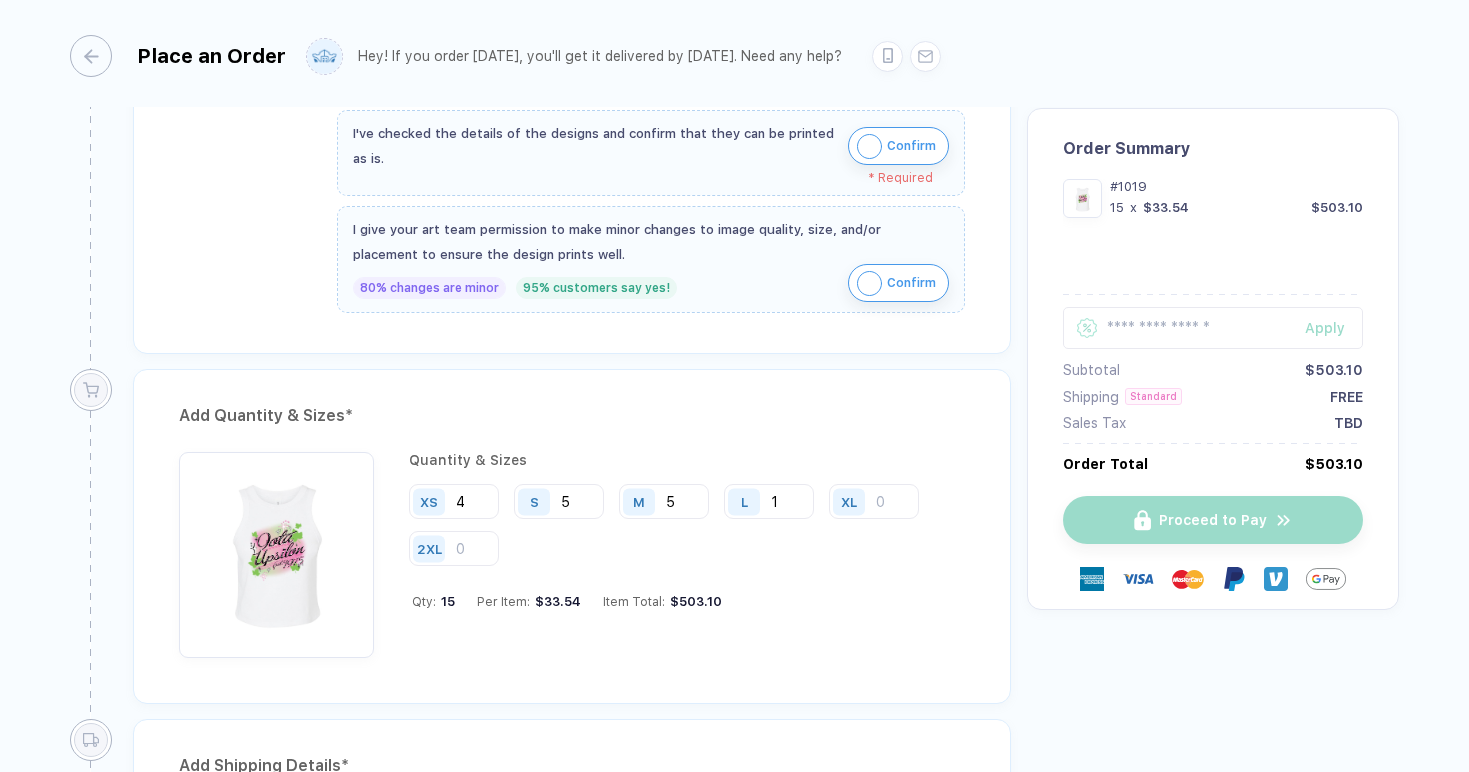 type on "1" 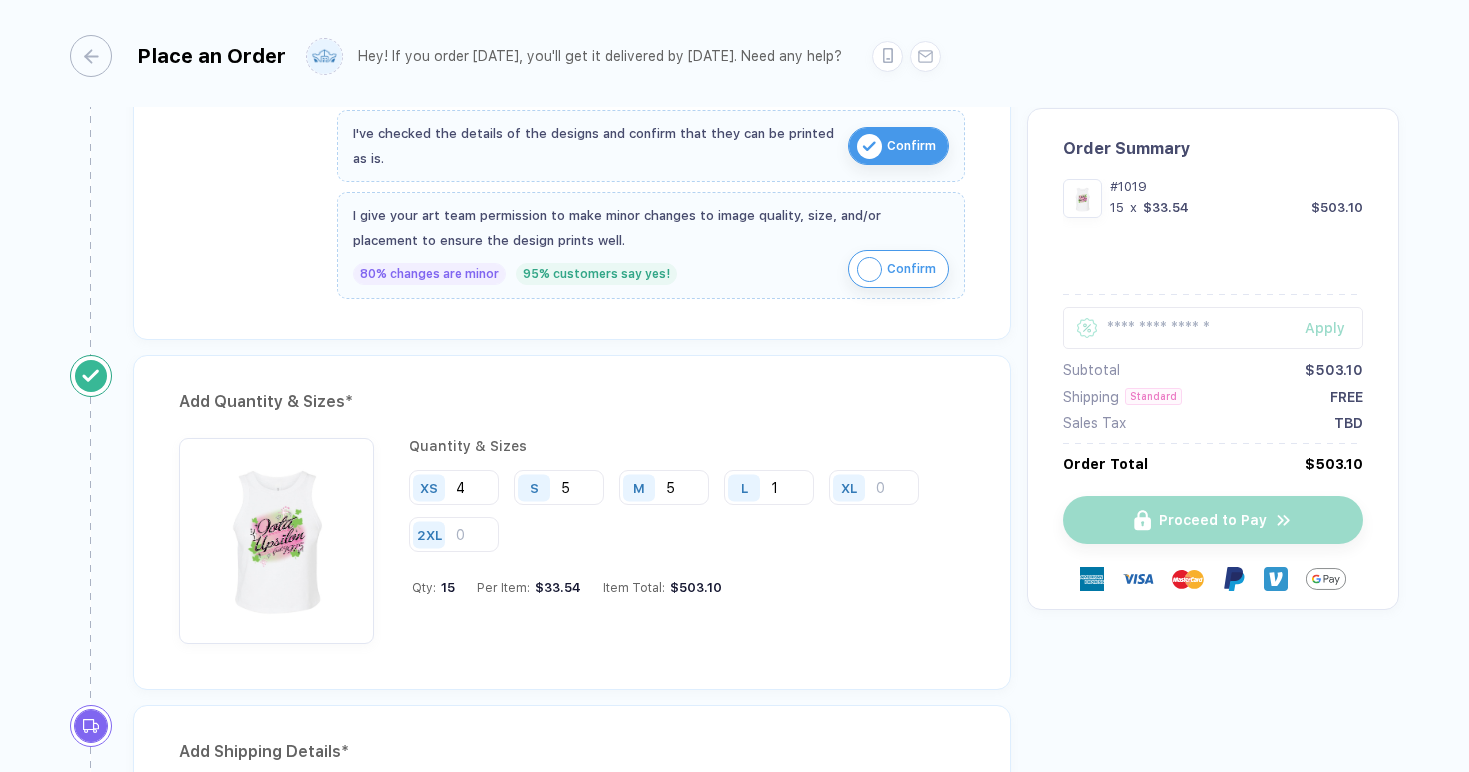 click at bounding box center [869, 269] 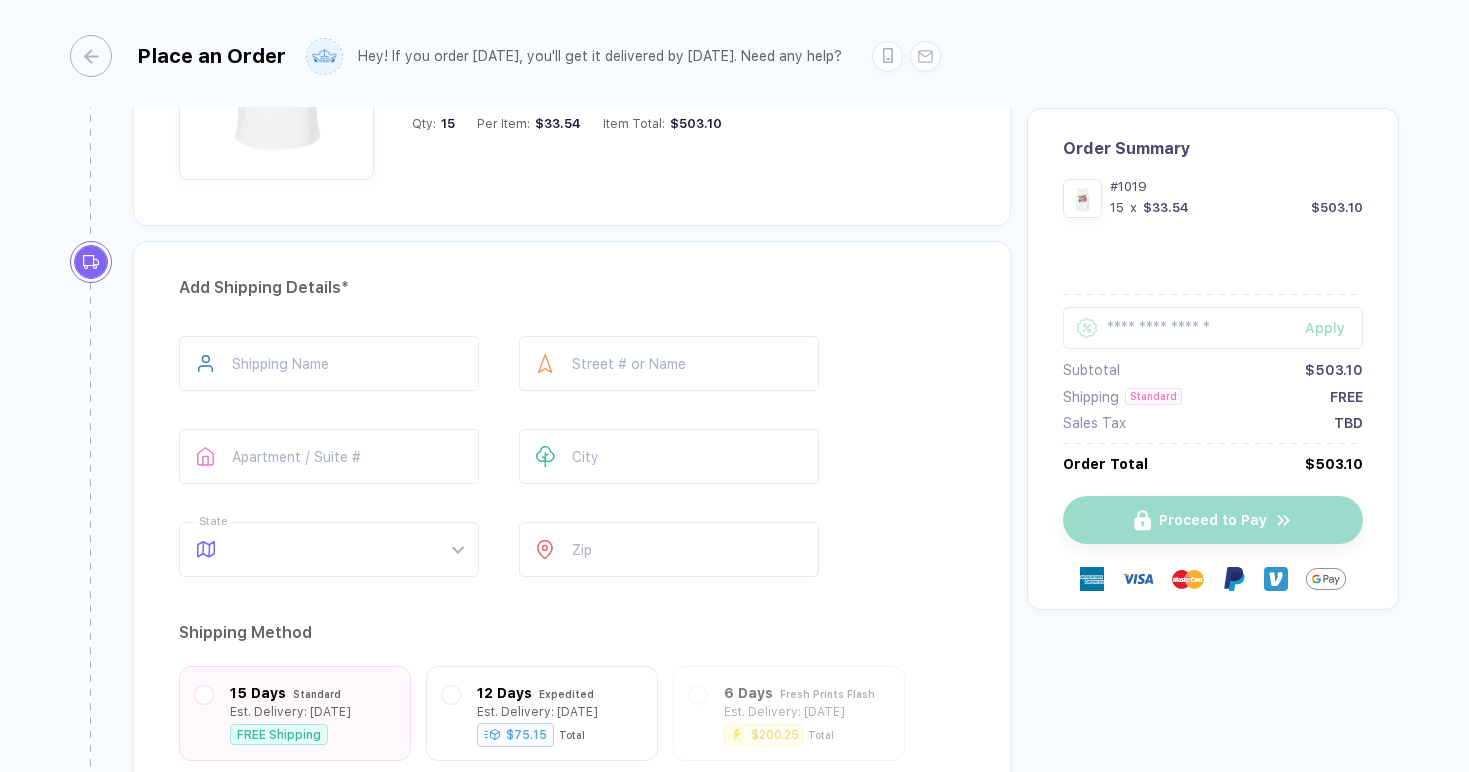 scroll, scrollTop: 1191, scrollLeft: 0, axis: vertical 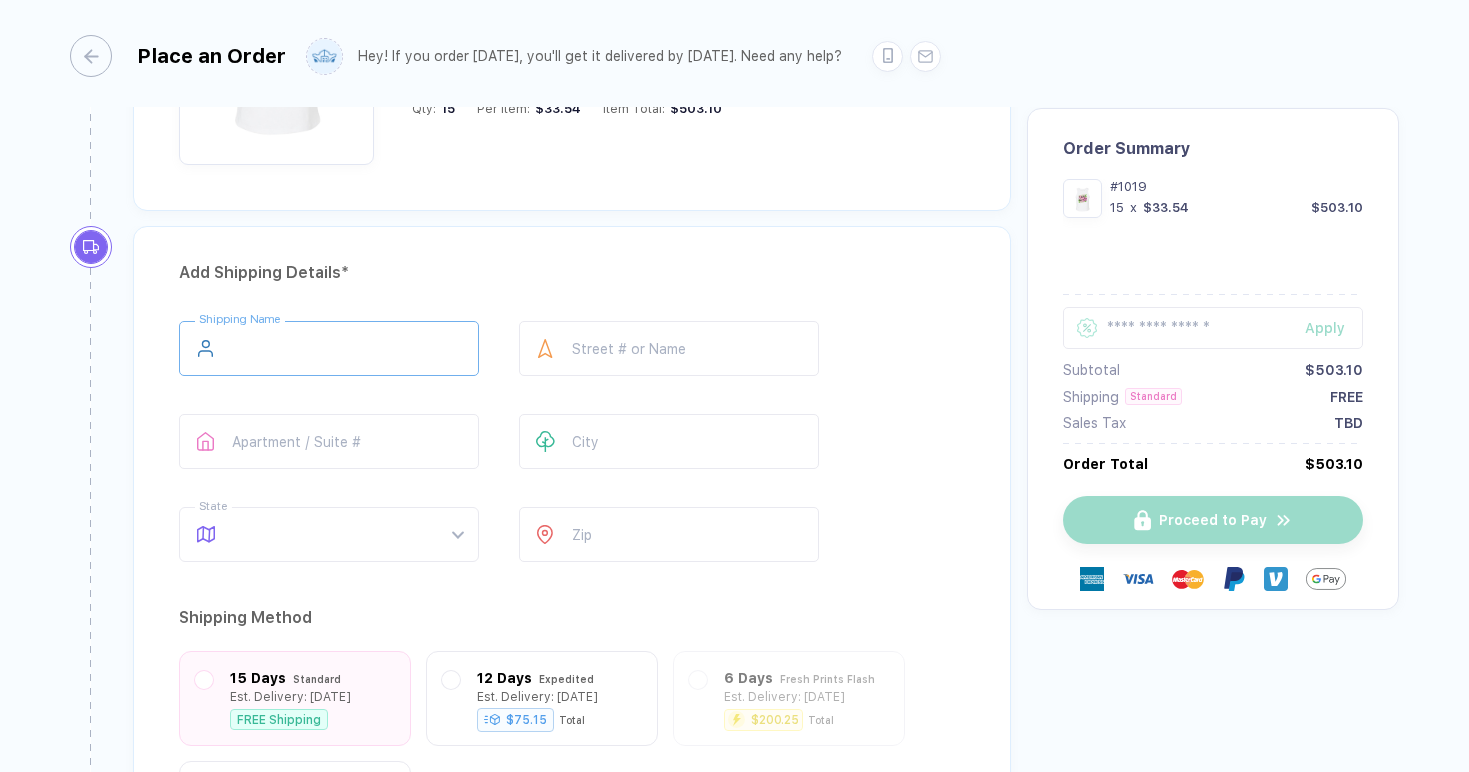 click at bounding box center [329, 348] 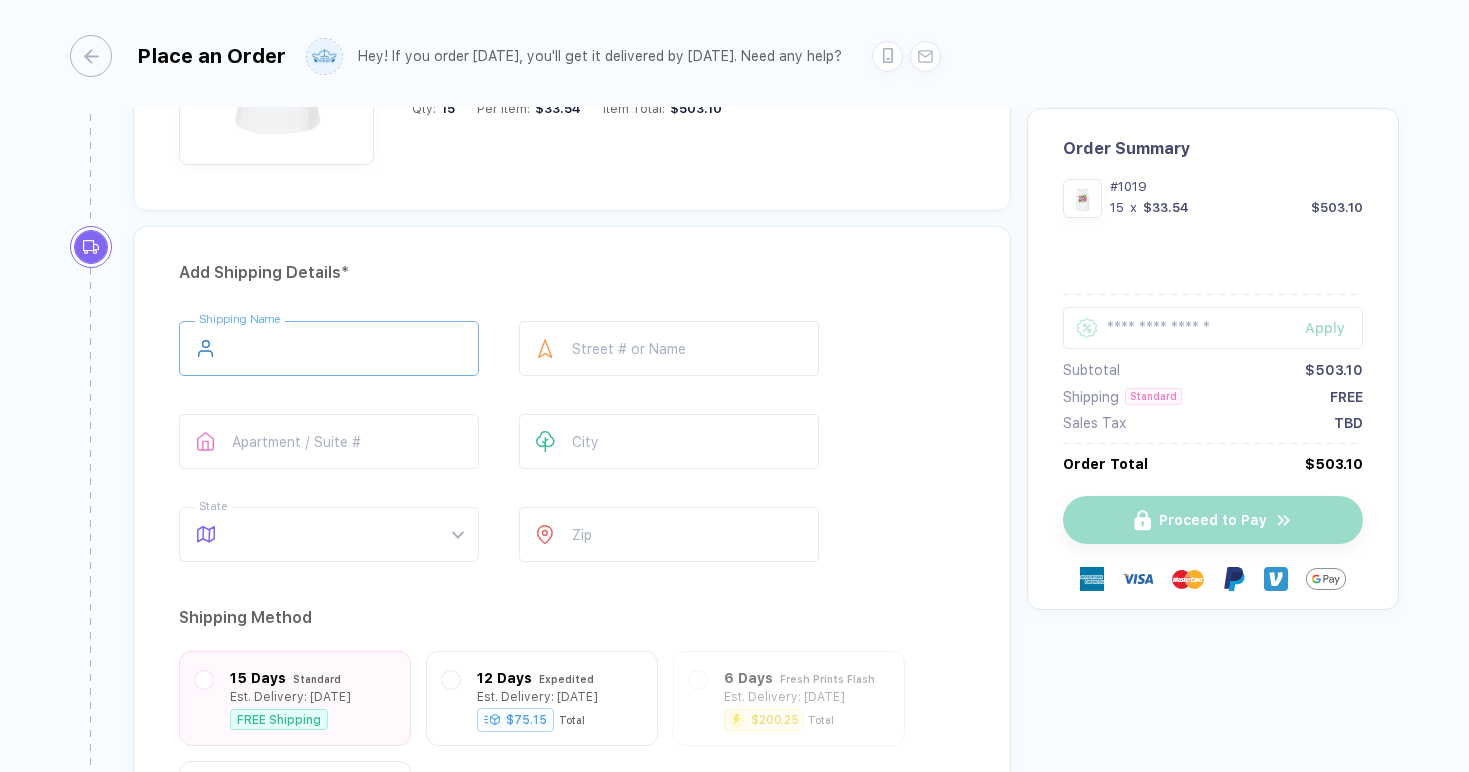 type on "**********" 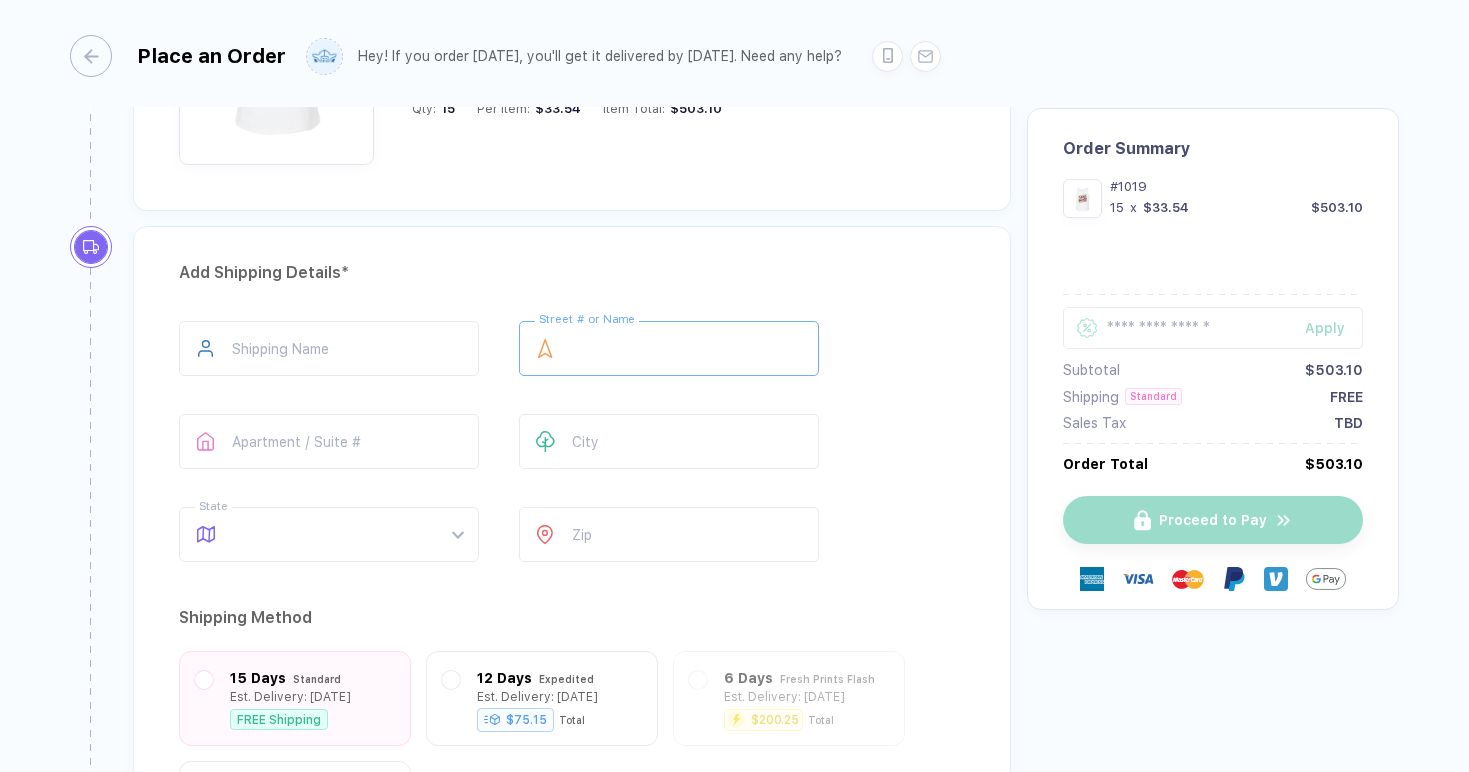 type on "**********" 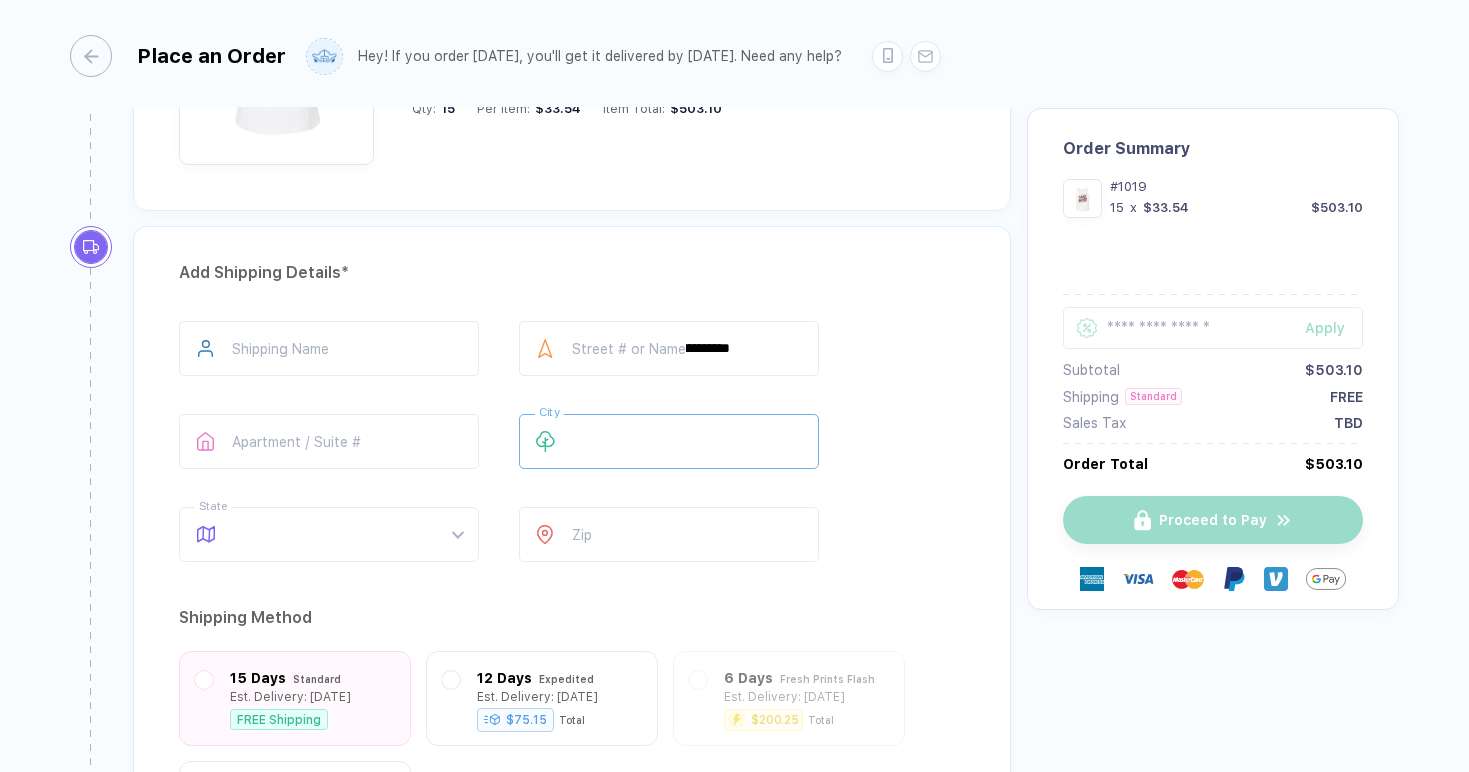 type on "*******" 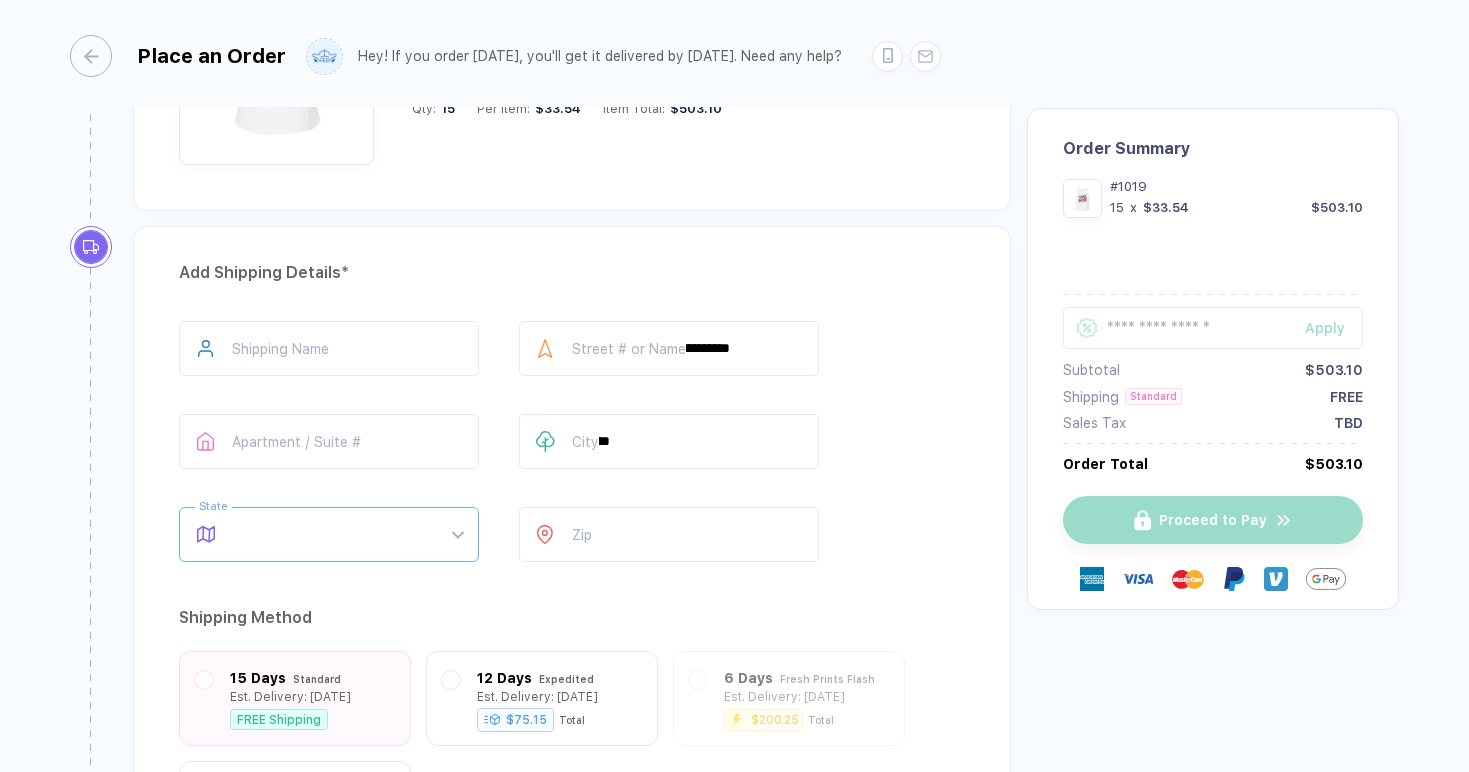 type on "**" 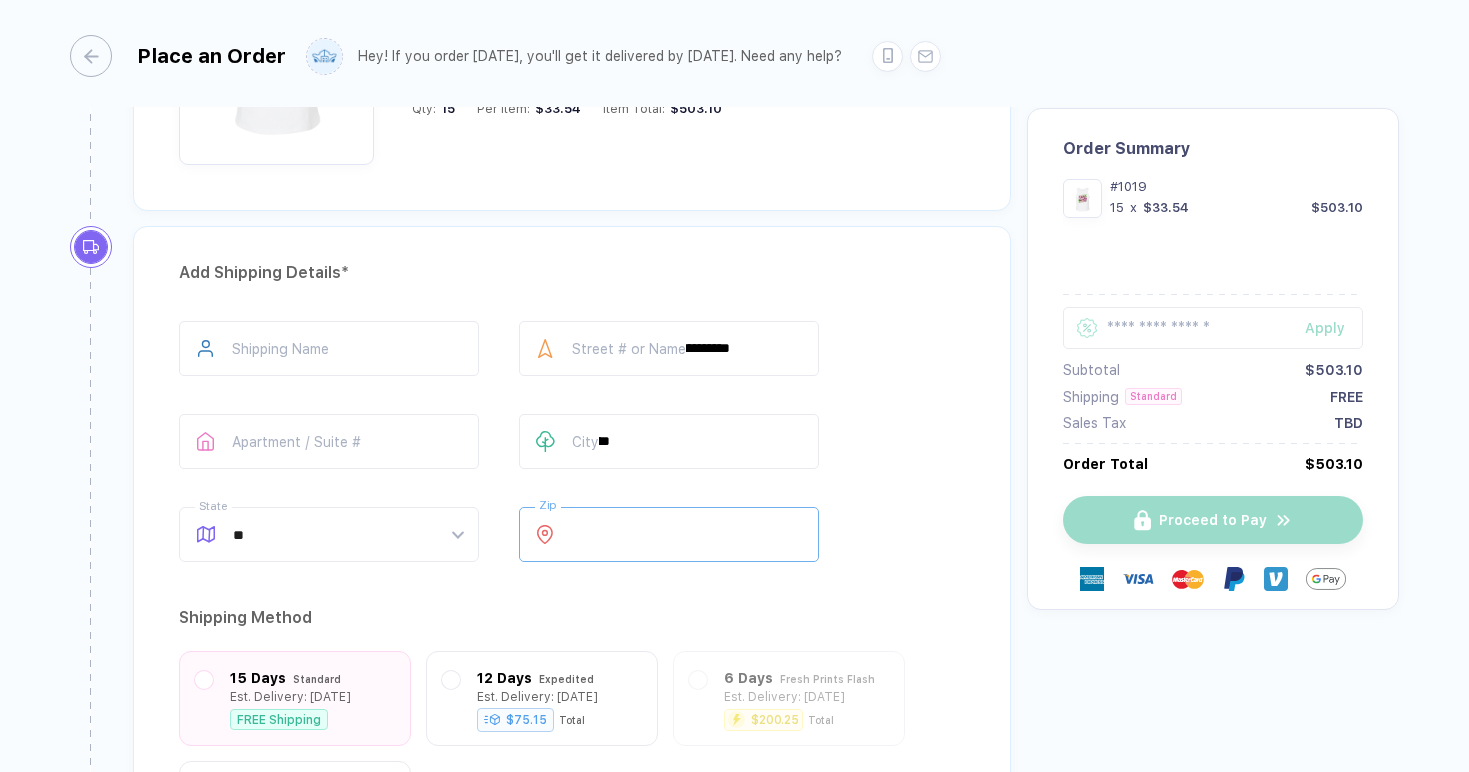 type on "*****" 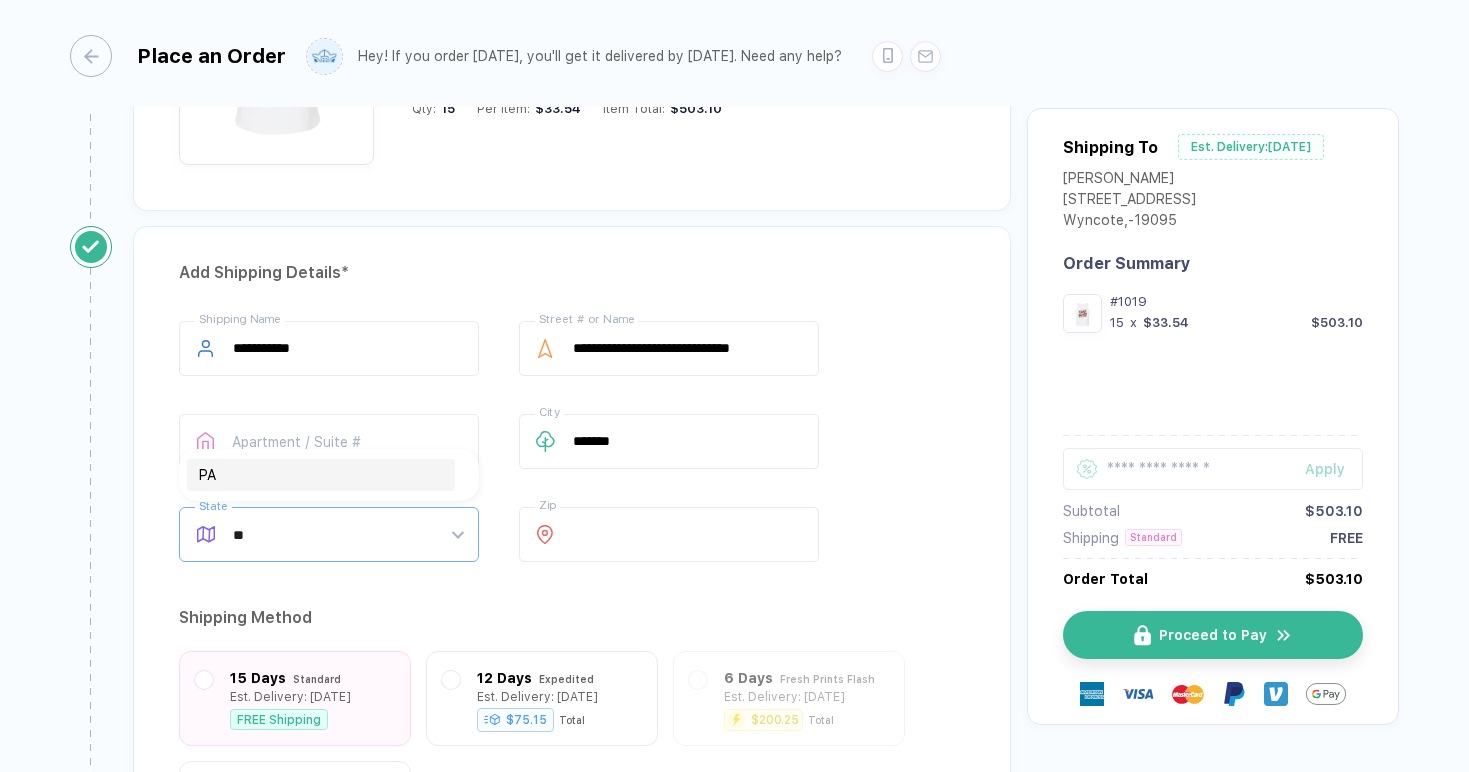 click on "PA" at bounding box center (321, 475) 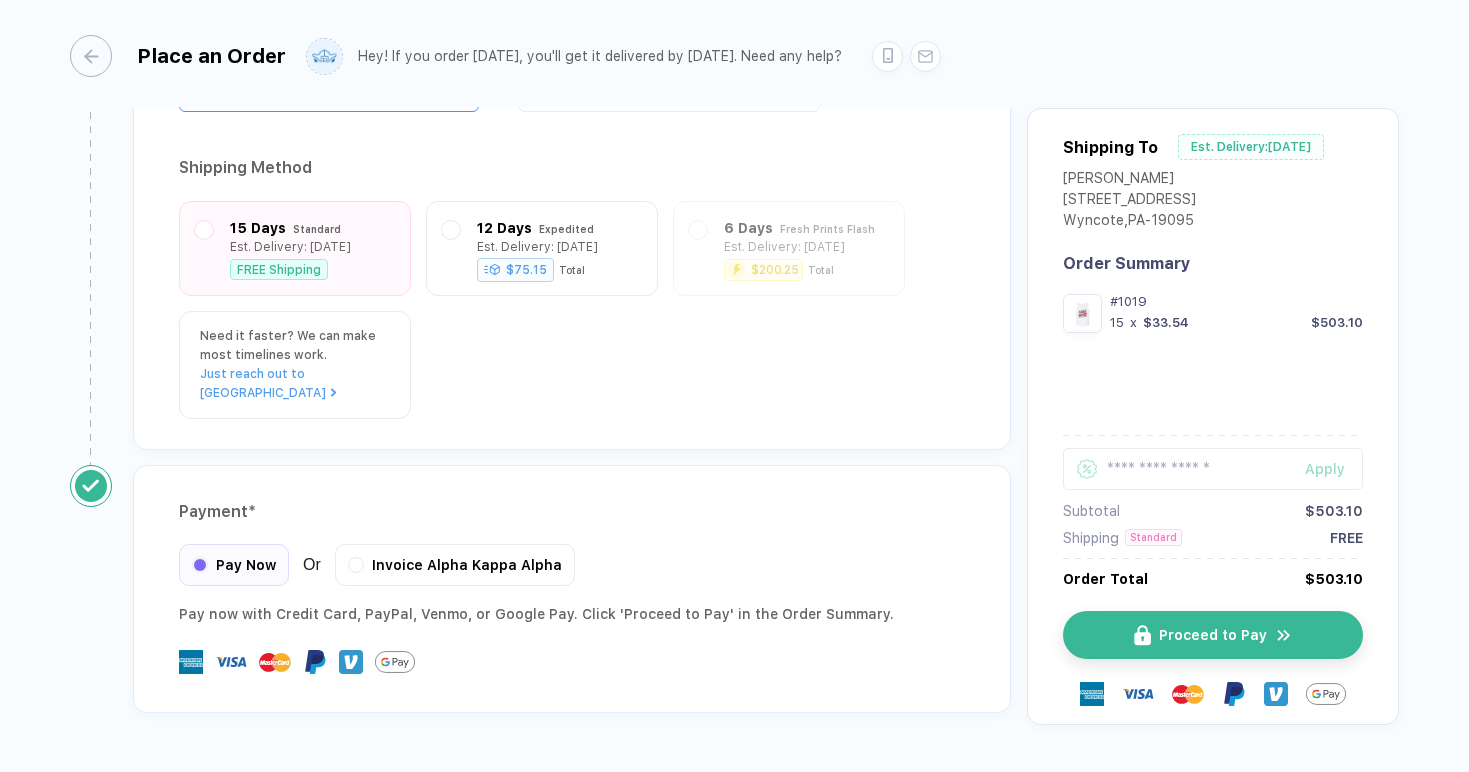 scroll, scrollTop: 1683, scrollLeft: 0, axis: vertical 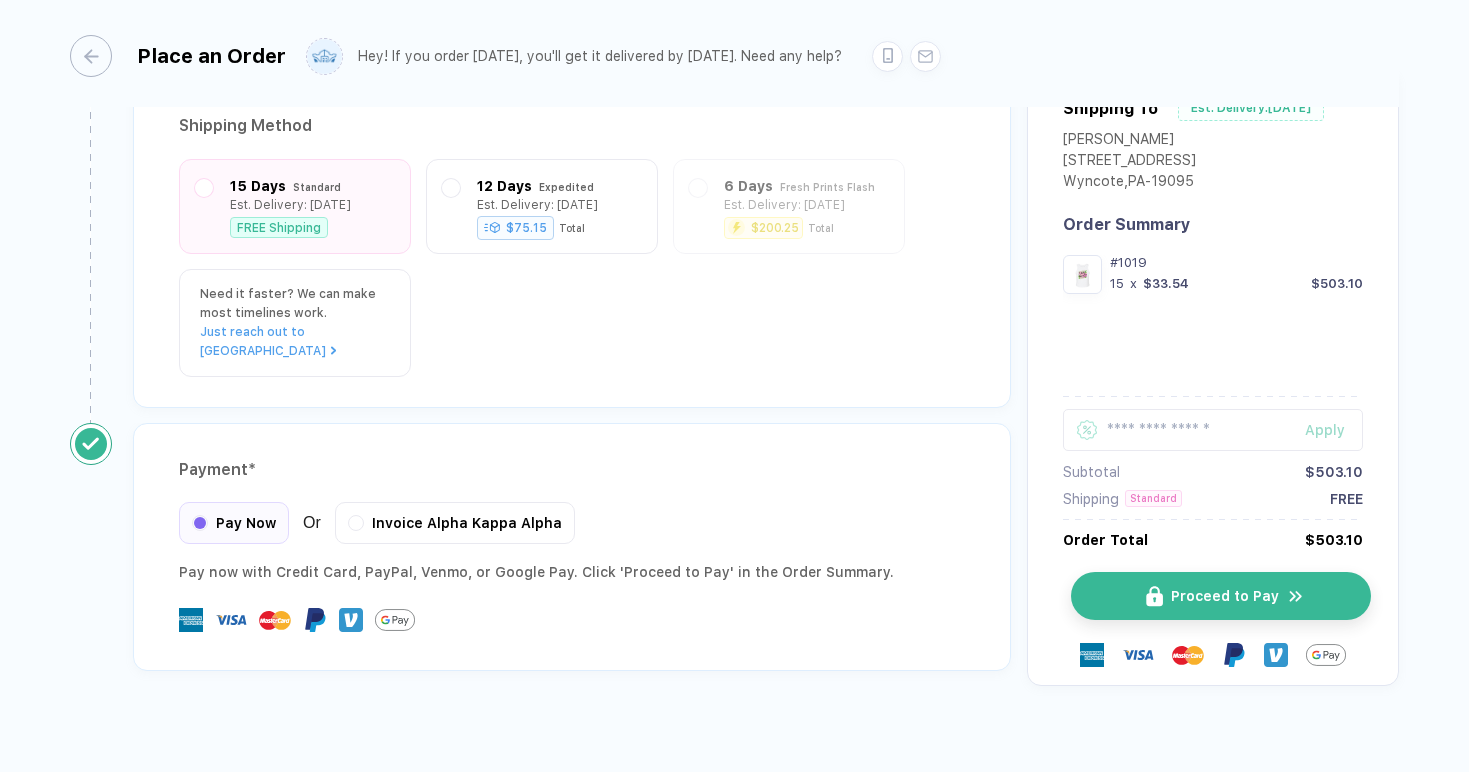 click on "Proceed to Pay" at bounding box center [1225, 596] 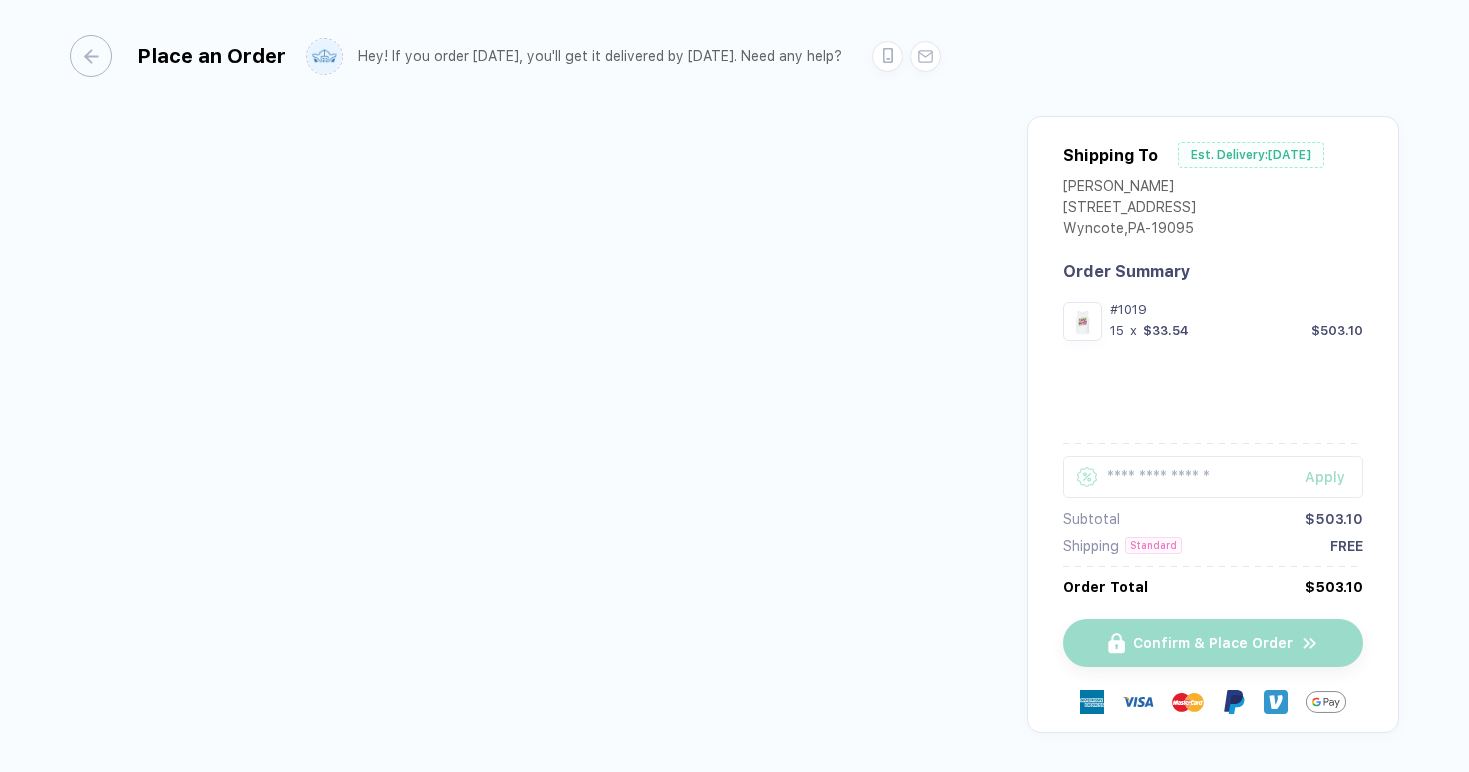 scroll, scrollTop: 0, scrollLeft: 0, axis: both 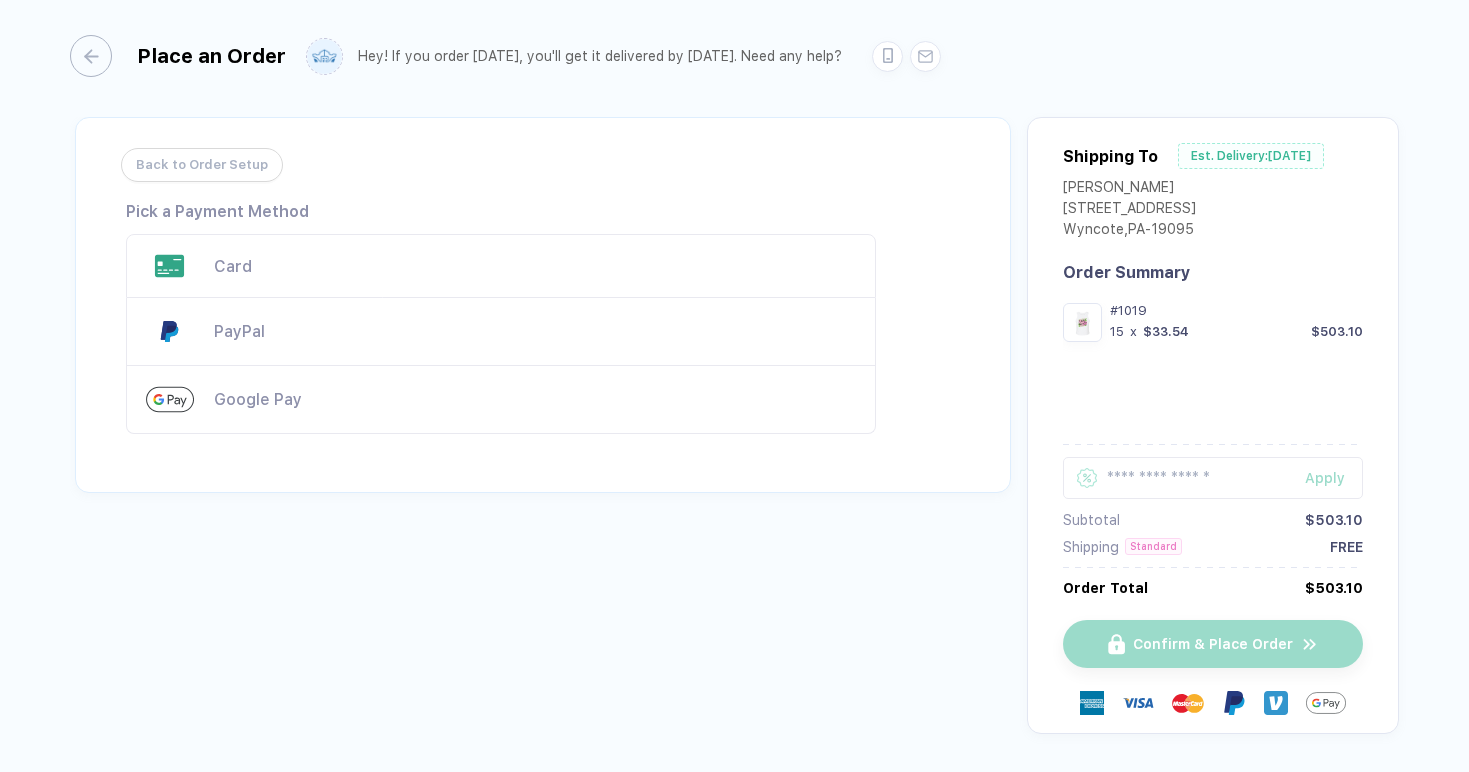 click on "Google Pay" at bounding box center (535, 399) 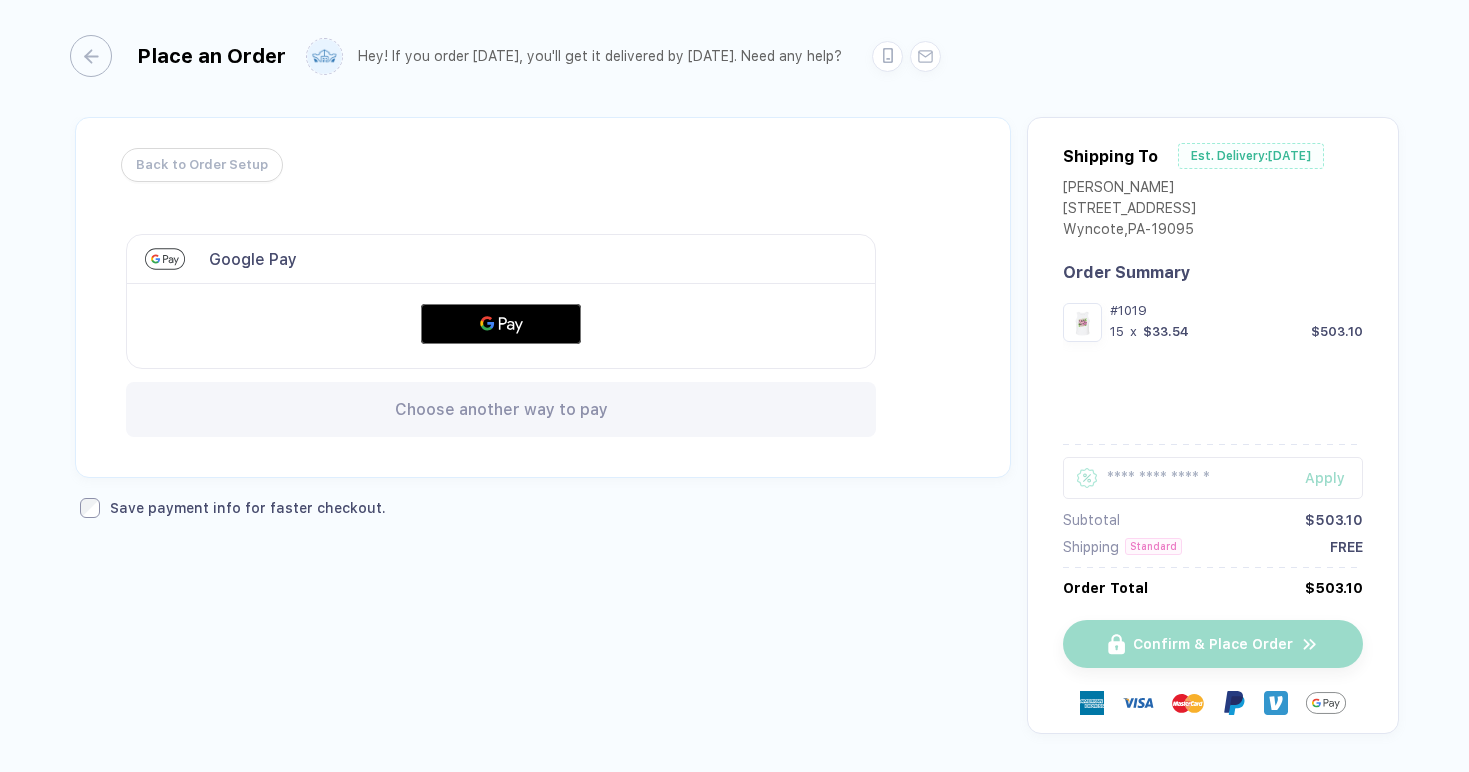 click 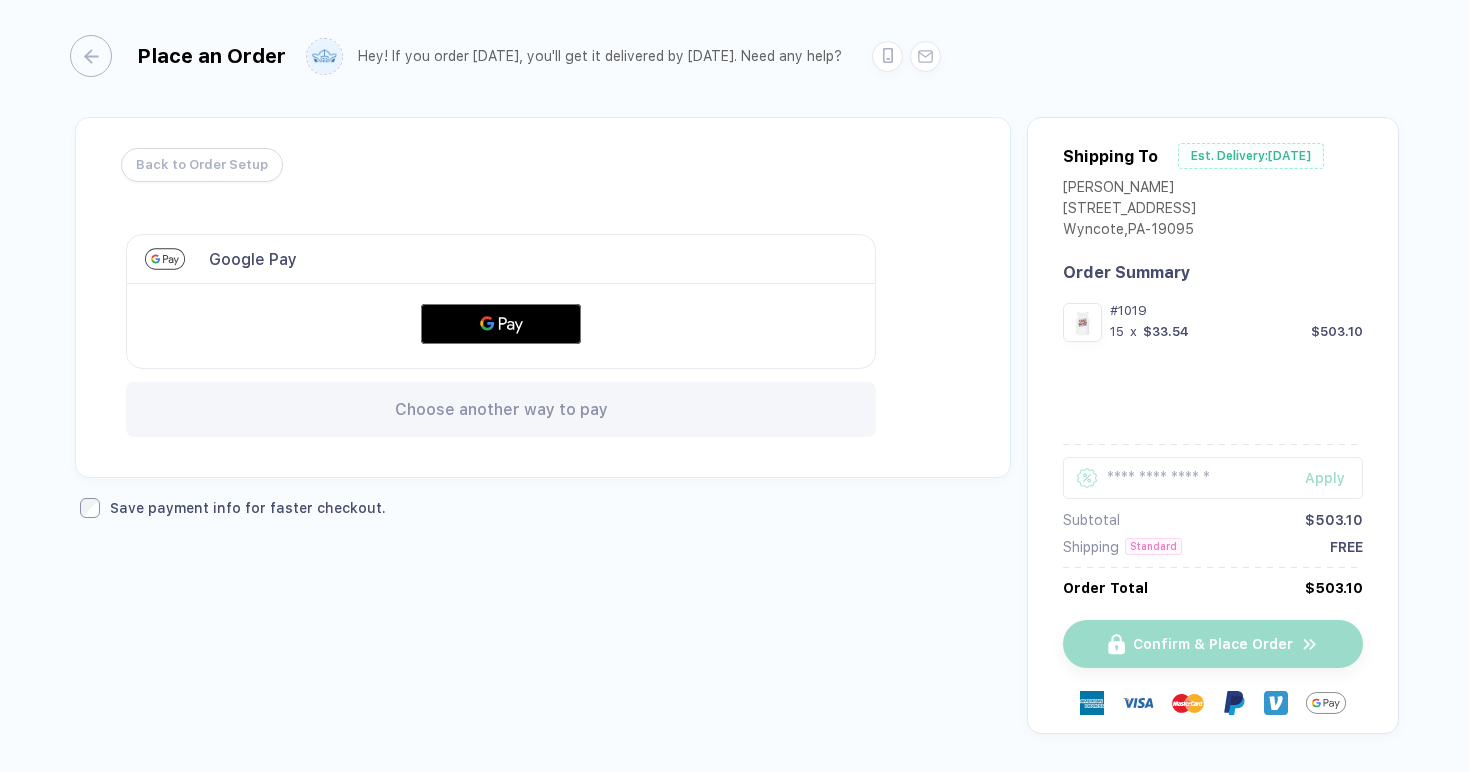 click on "Choose another way to pay" at bounding box center [501, 409] 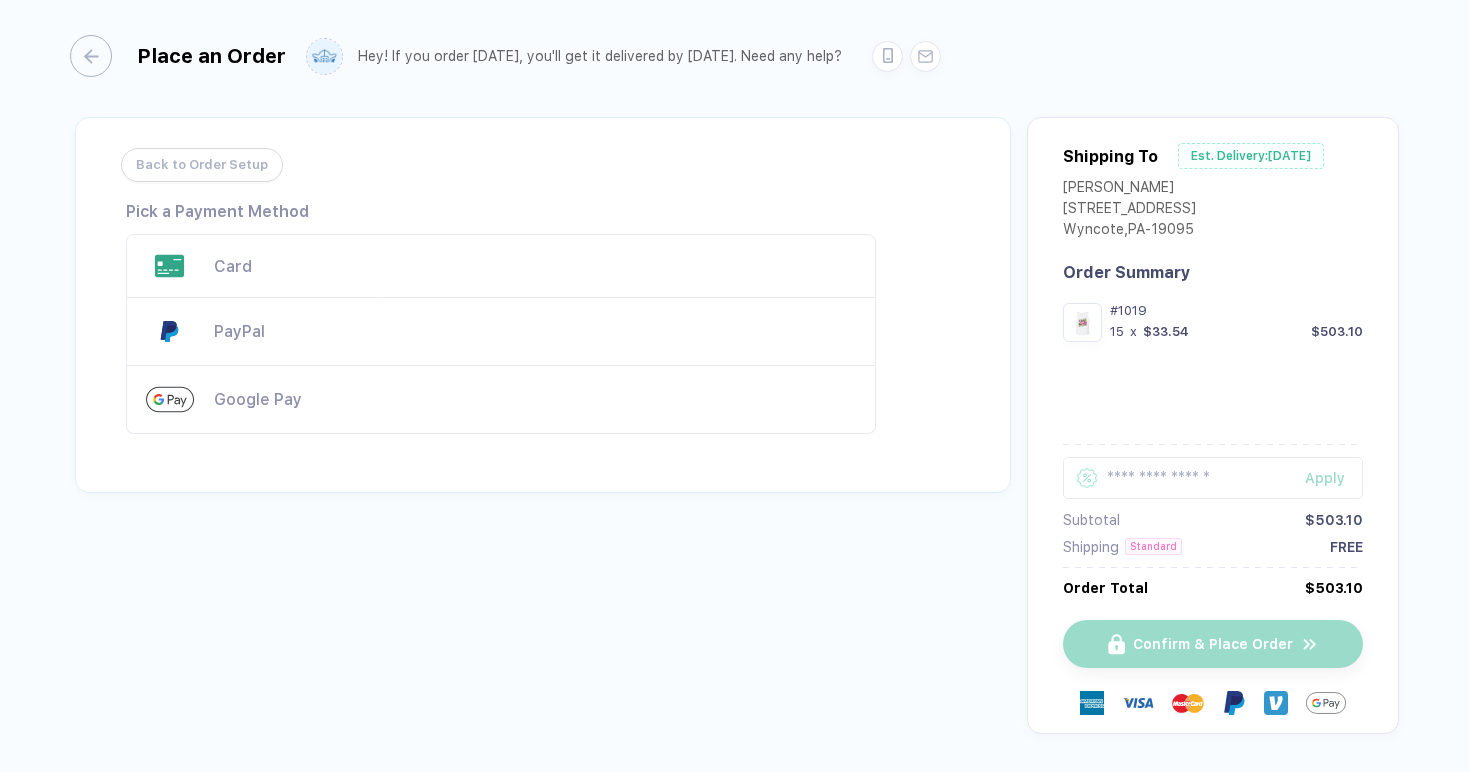 click on "Card" at bounding box center (535, 266) 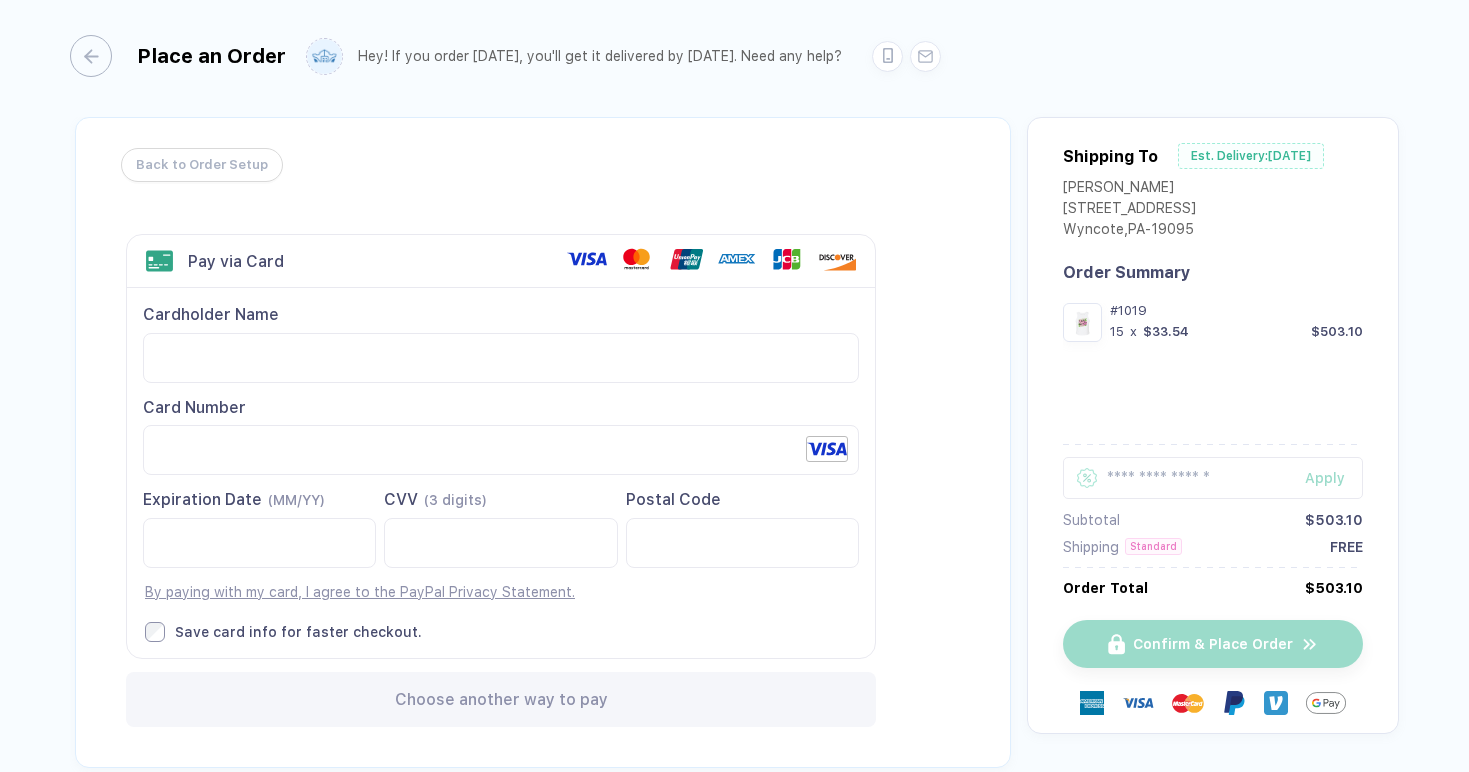 click on "Save card info for faster checkout." at bounding box center [502, 632] 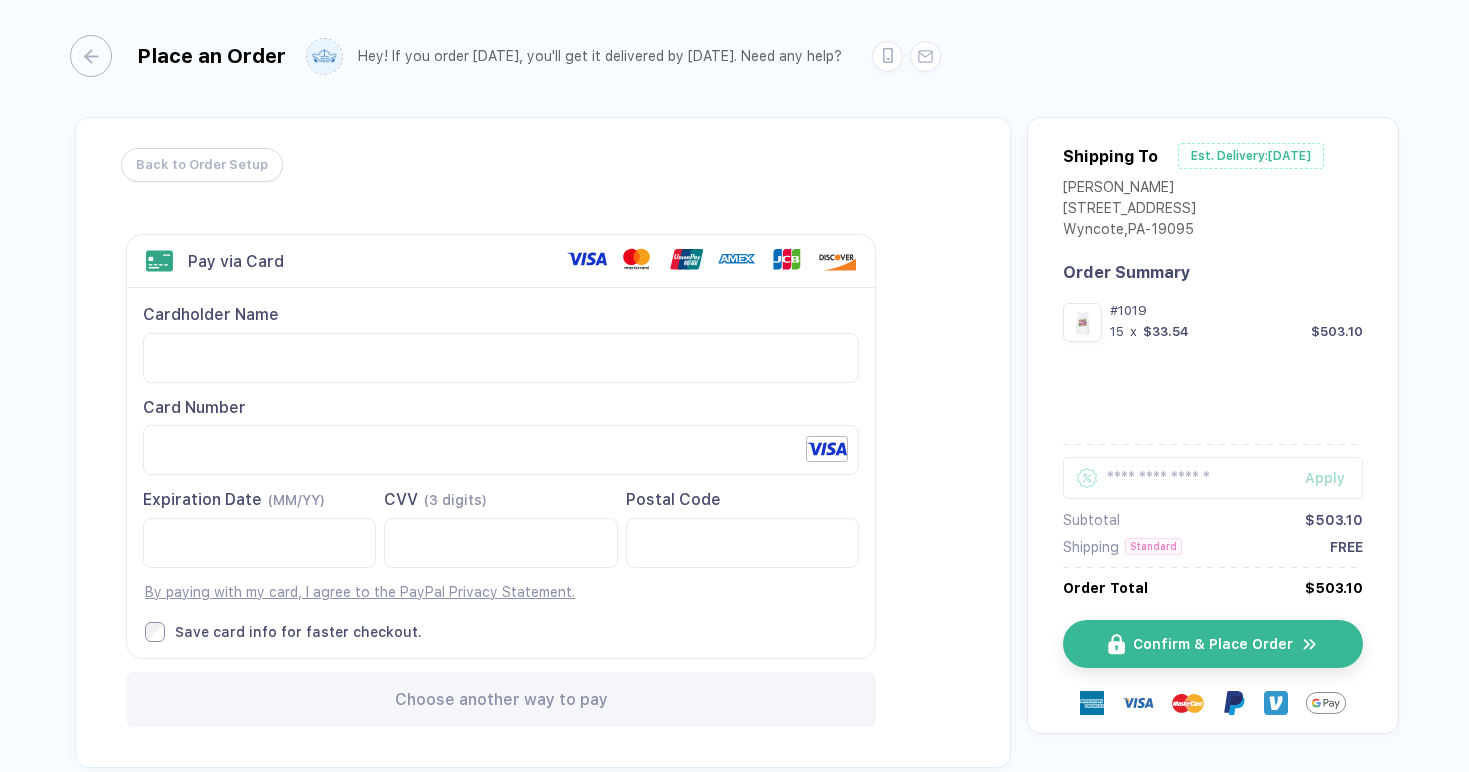 click on "Back to Order Setup
Visa
MasterCard
Union Pay
American Express
JCB
Discover
Diners Club
Maestro
Elo
Hiper
Hipercard
PayPal Logo
PayPal Credit Logo
Generic Card" at bounding box center [543, 442] 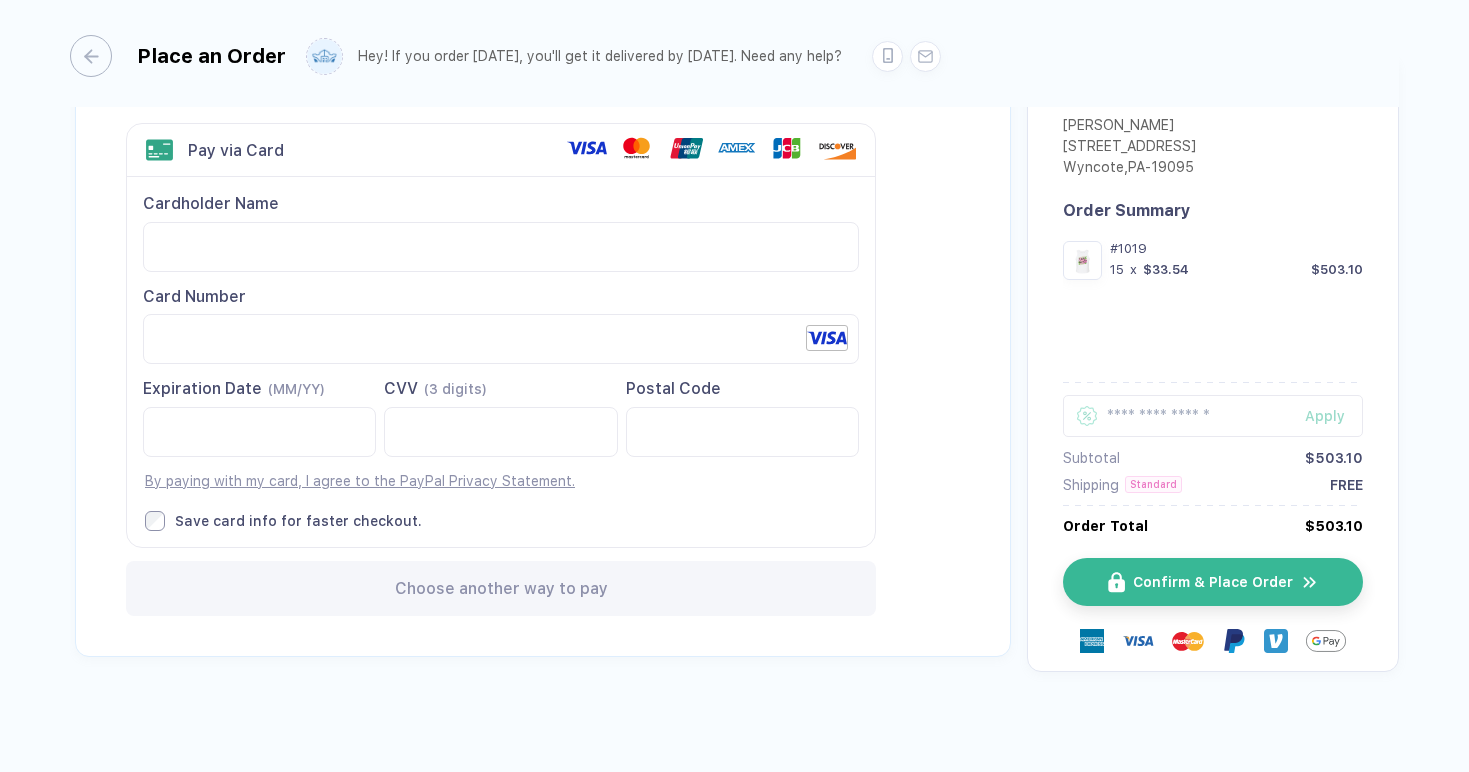 scroll, scrollTop: 118, scrollLeft: 0, axis: vertical 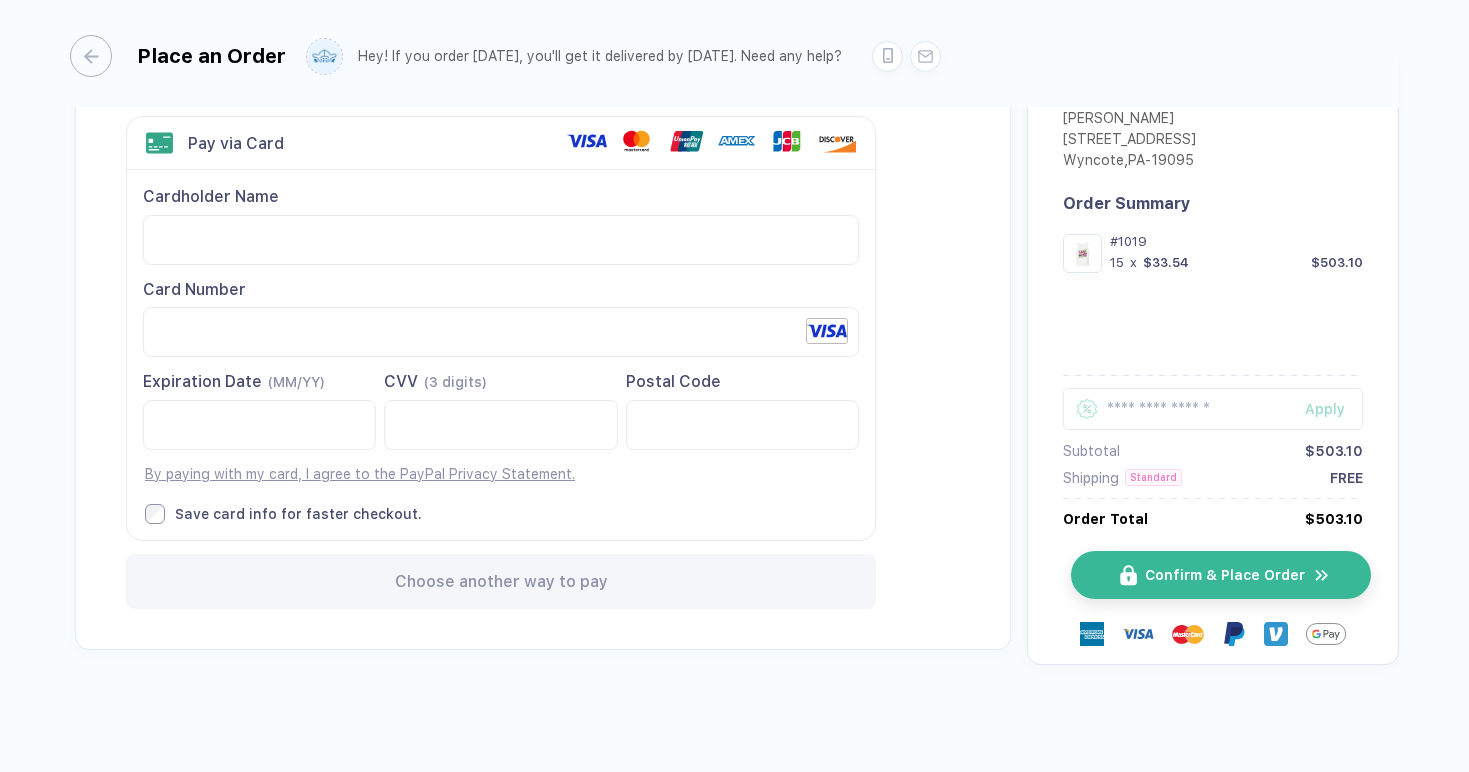 click on "Confirm & Place Order" at bounding box center [1221, 575] 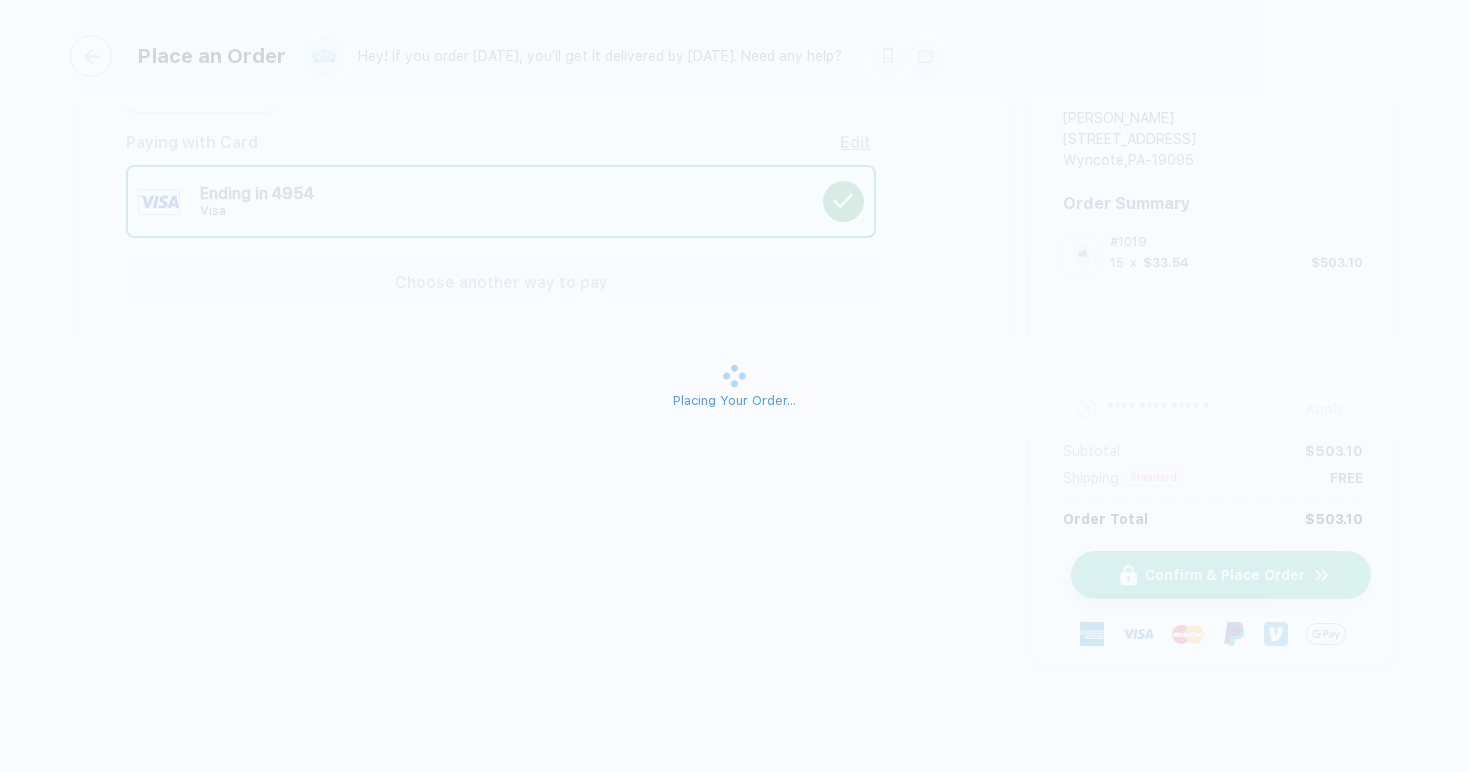 scroll, scrollTop: 71, scrollLeft: 0, axis: vertical 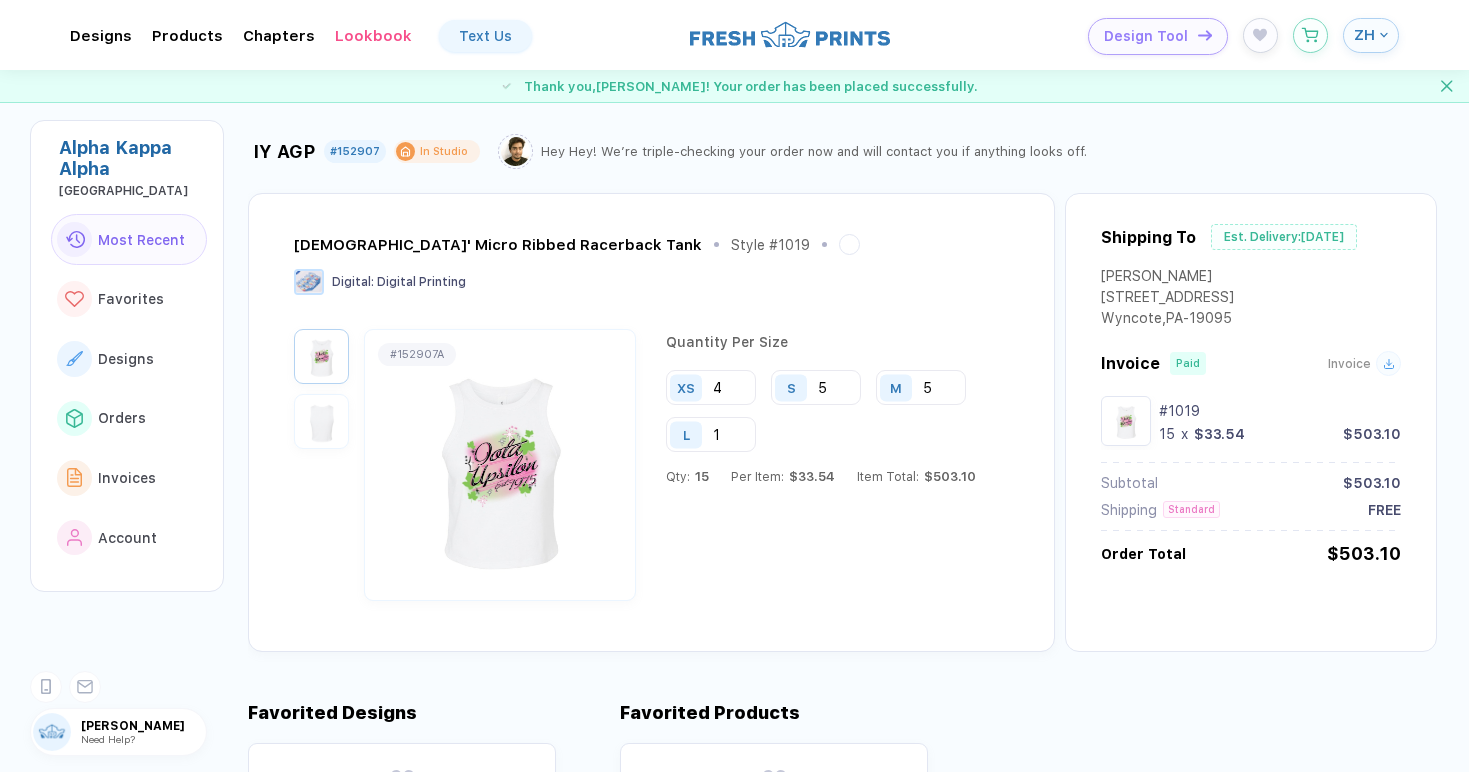 click at bounding box center (500, 465) 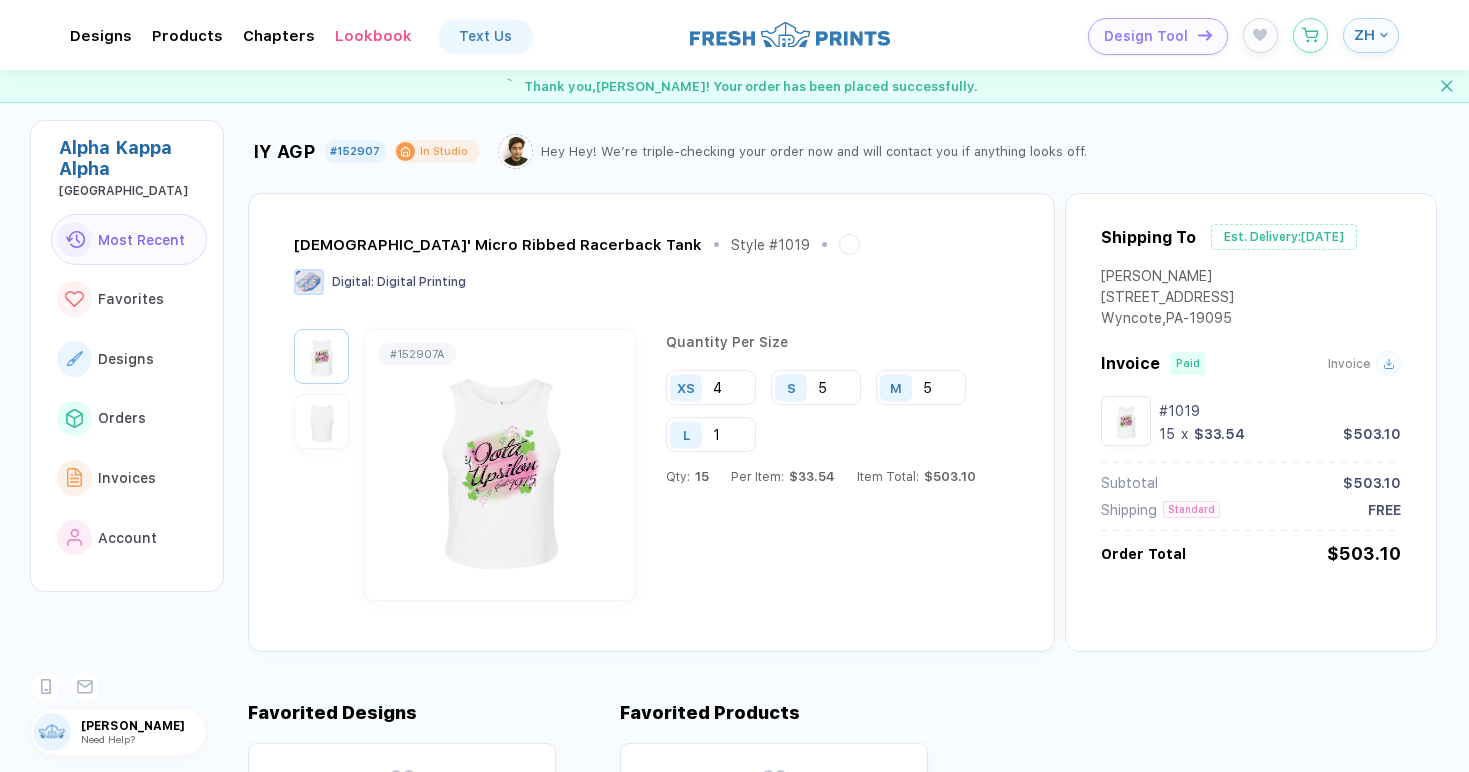 click at bounding box center [500, 465] 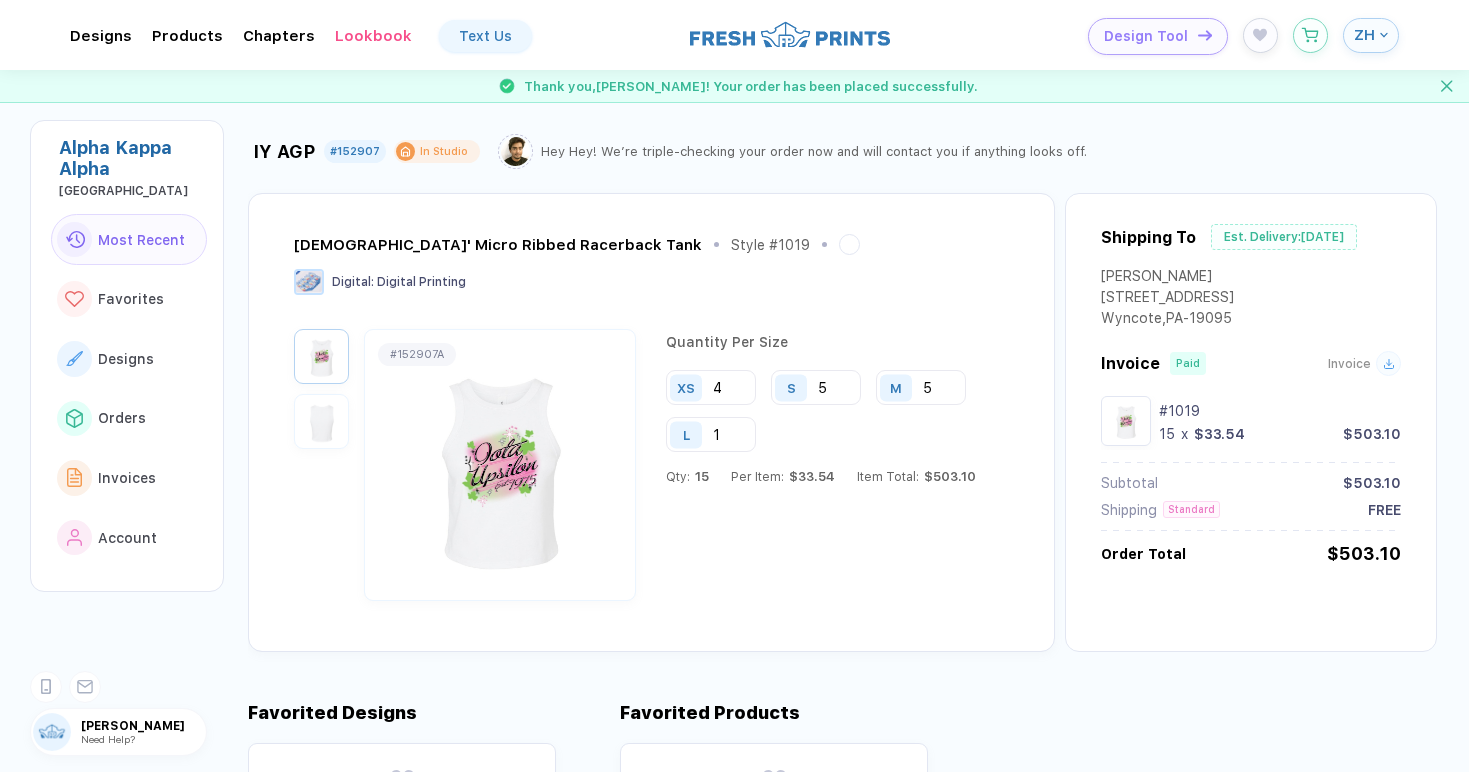 click at bounding box center (321, 421) 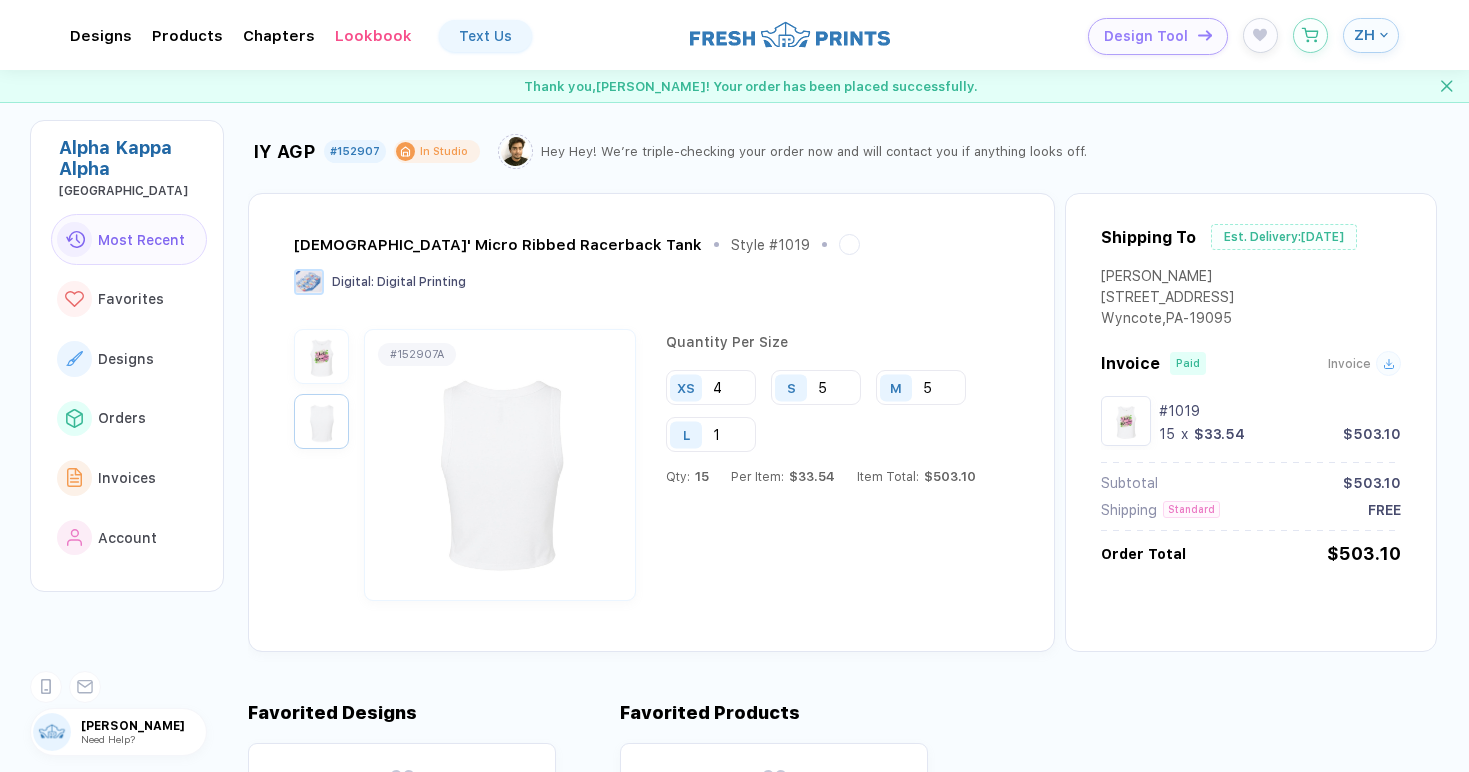 click at bounding box center [321, 356] 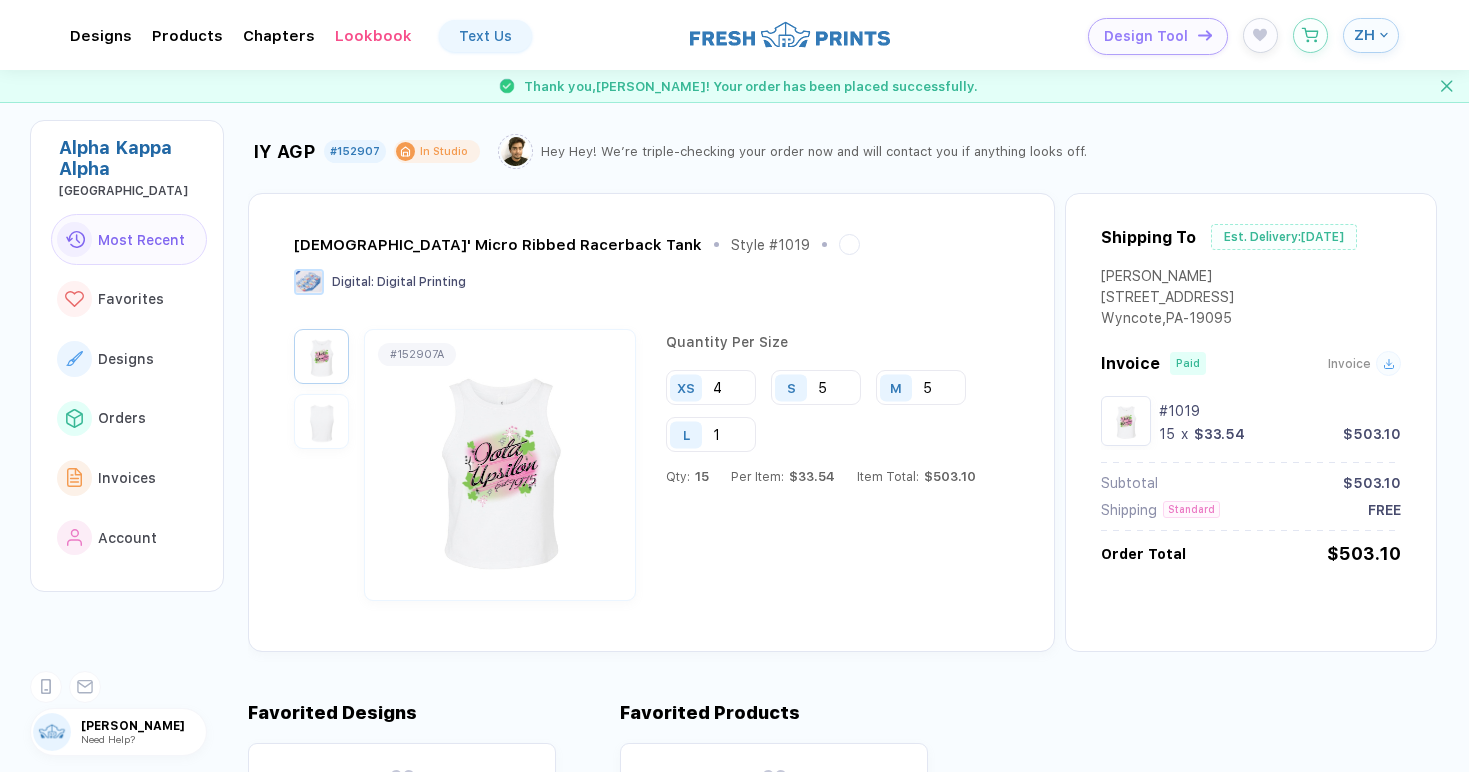 click at bounding box center [321, 421] 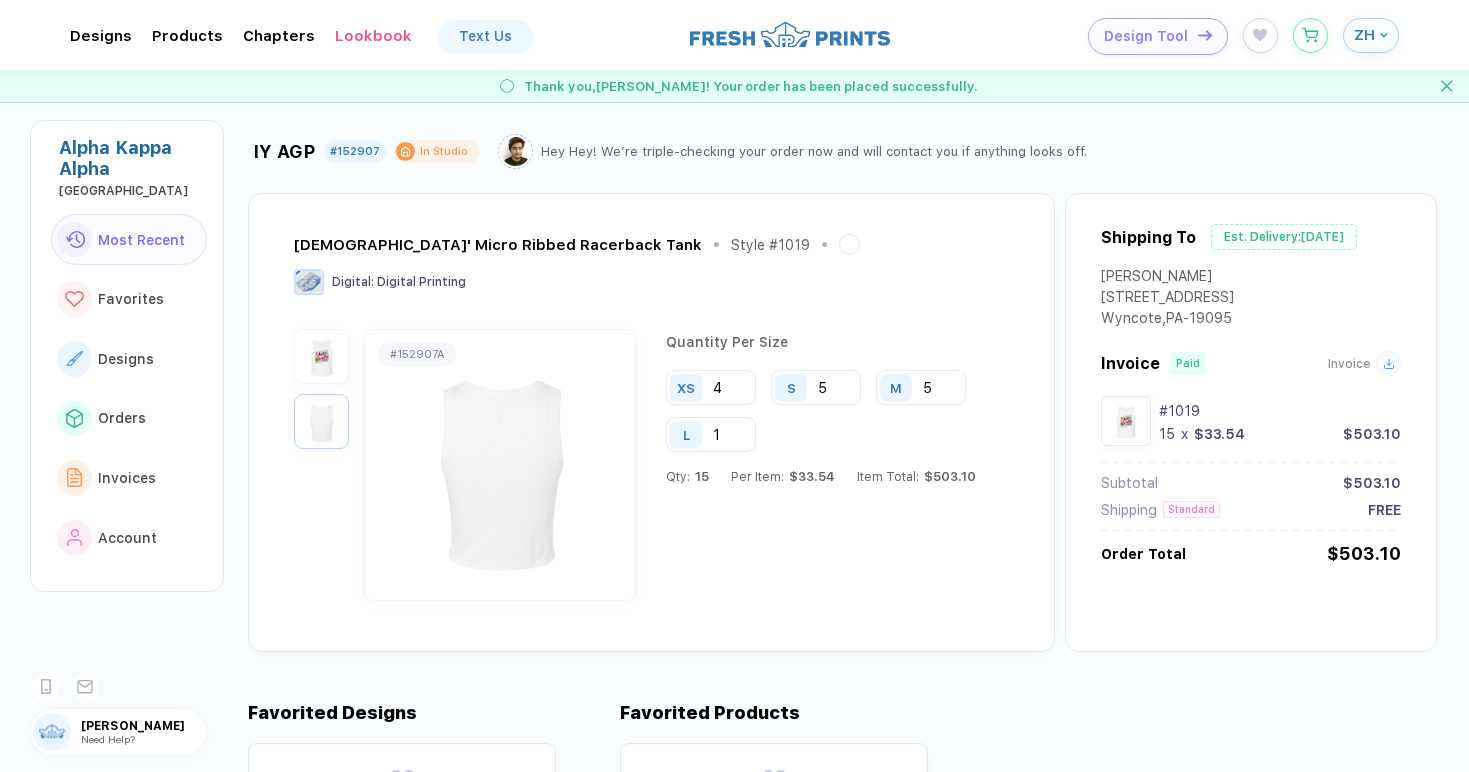 click at bounding box center (321, 356) 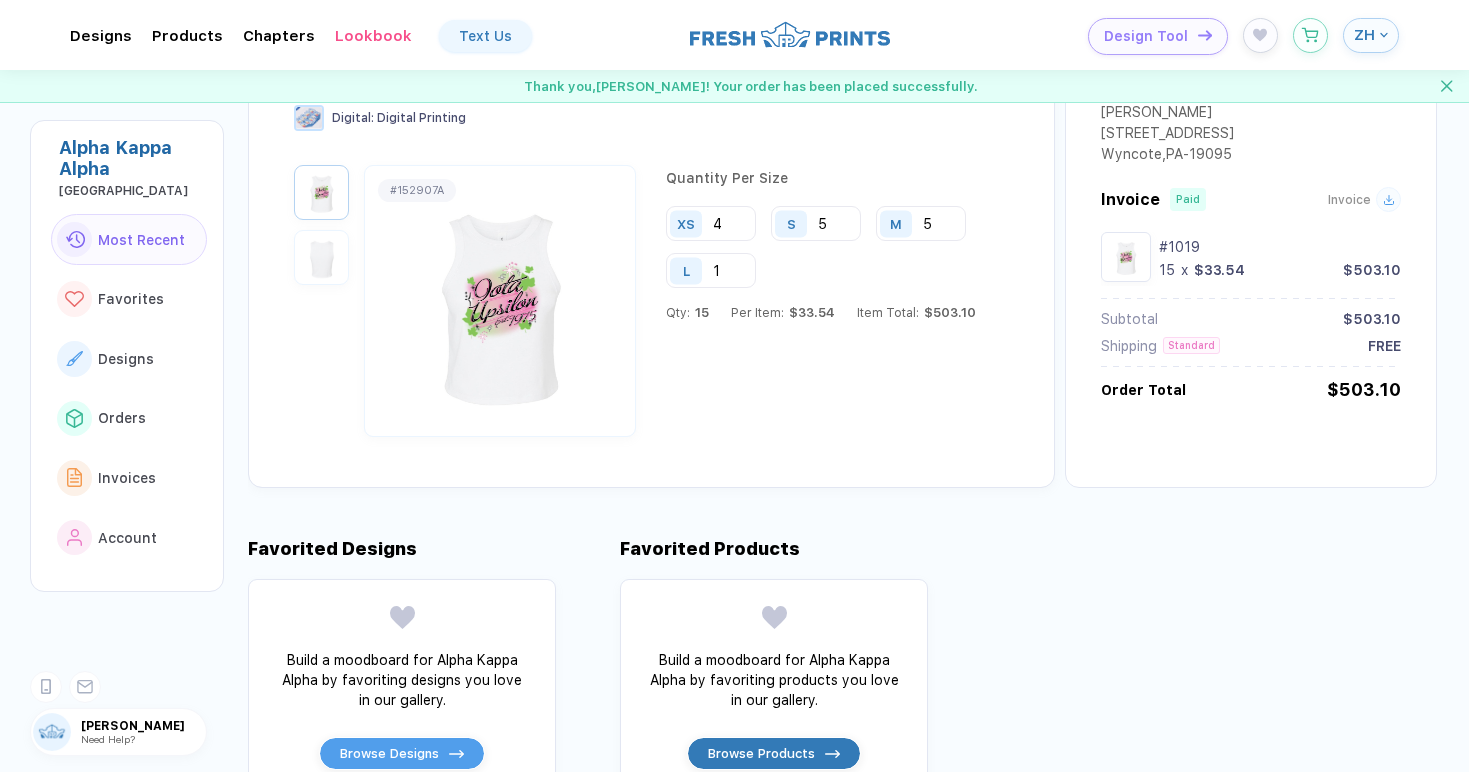 scroll, scrollTop: 0, scrollLeft: 0, axis: both 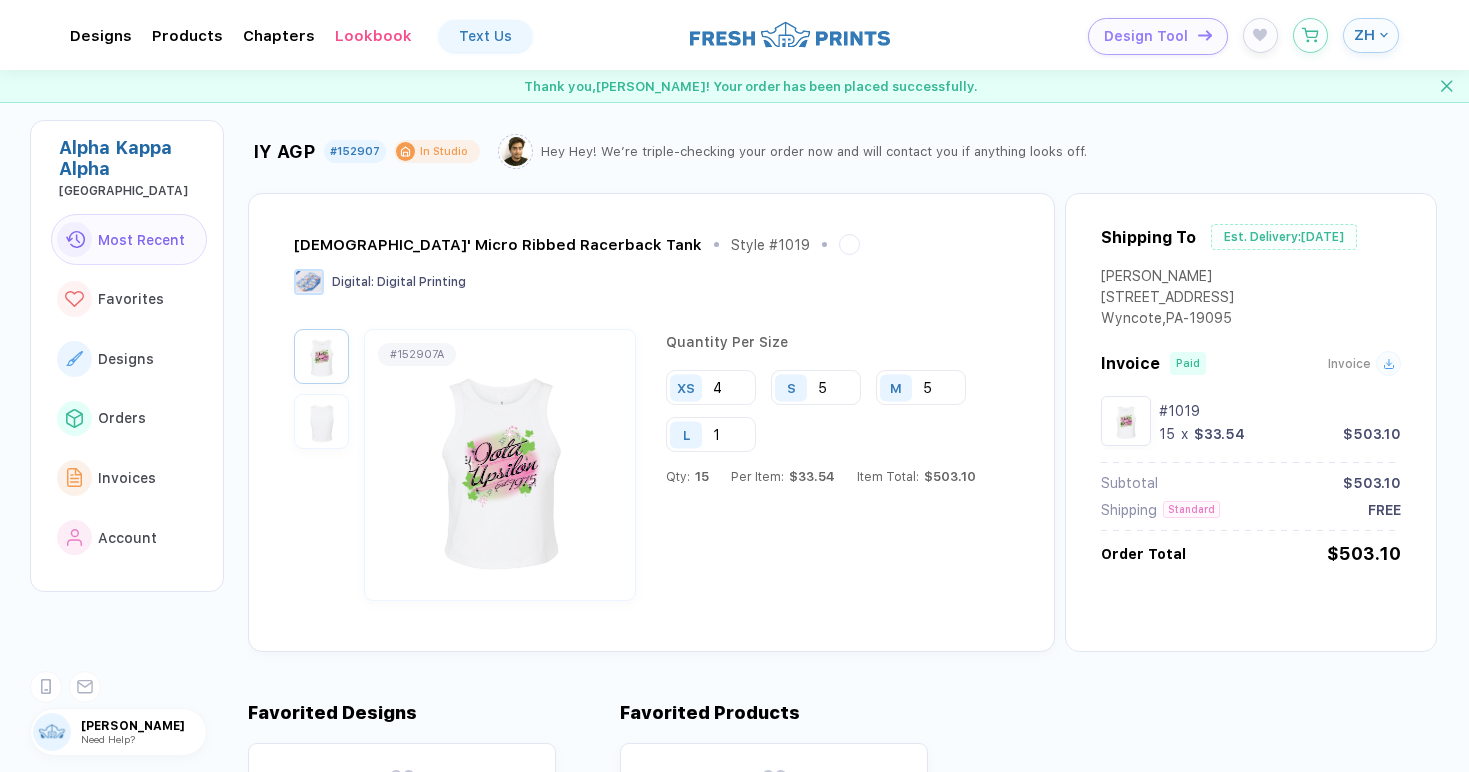 click on "Thank you,  Zoe ! Your order has been placed successfully." at bounding box center (734, 86) 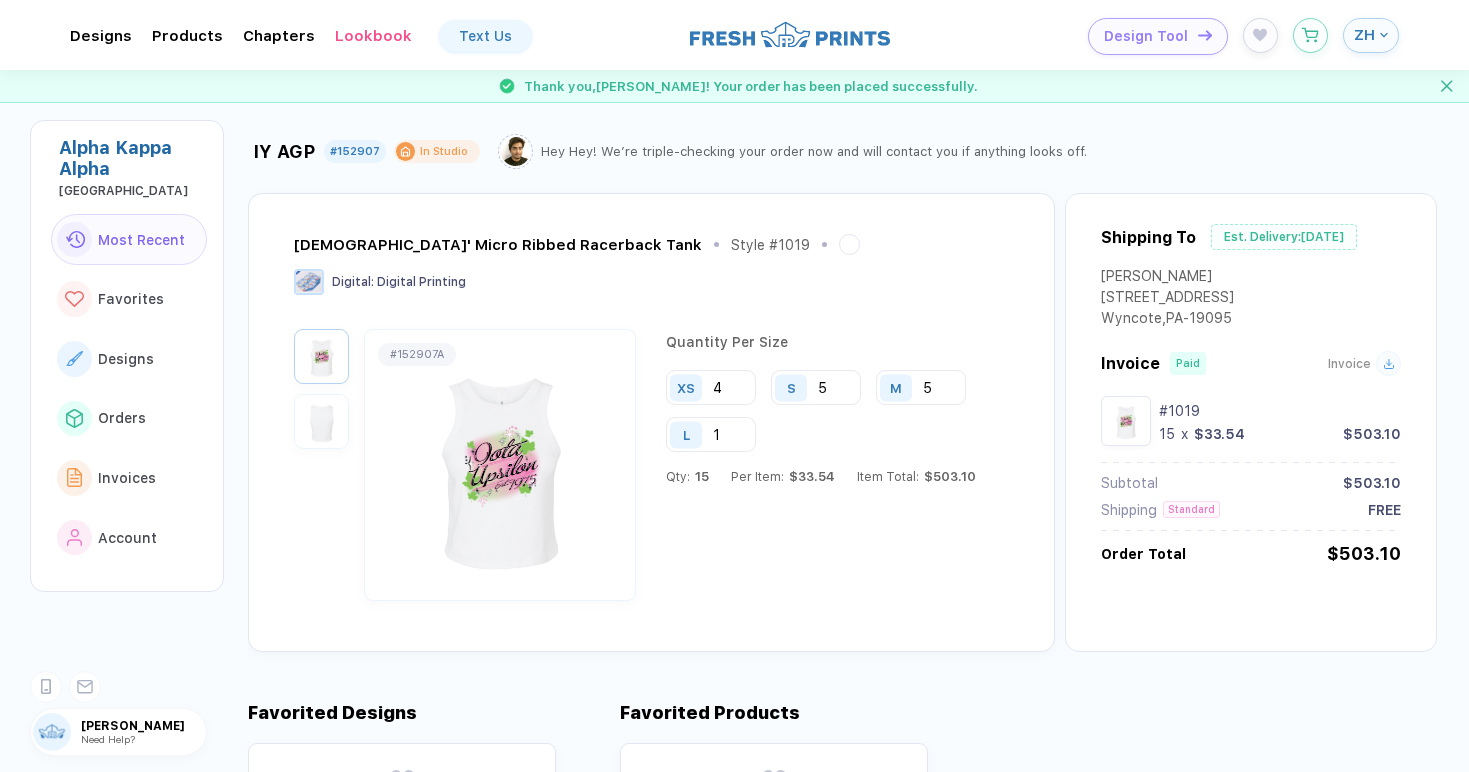 click on "L 1" at bounding box center (711, 434) 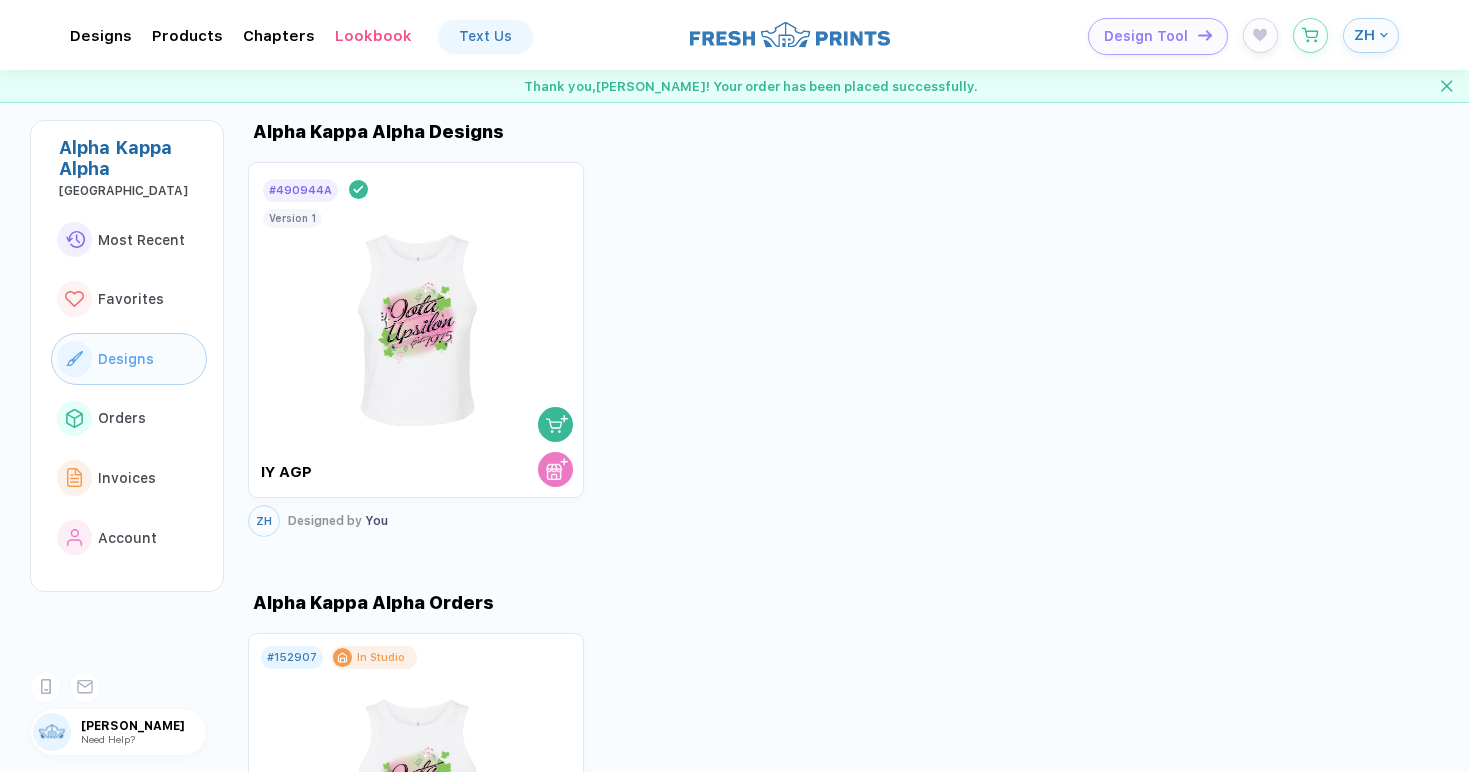 scroll, scrollTop: 914, scrollLeft: 0, axis: vertical 